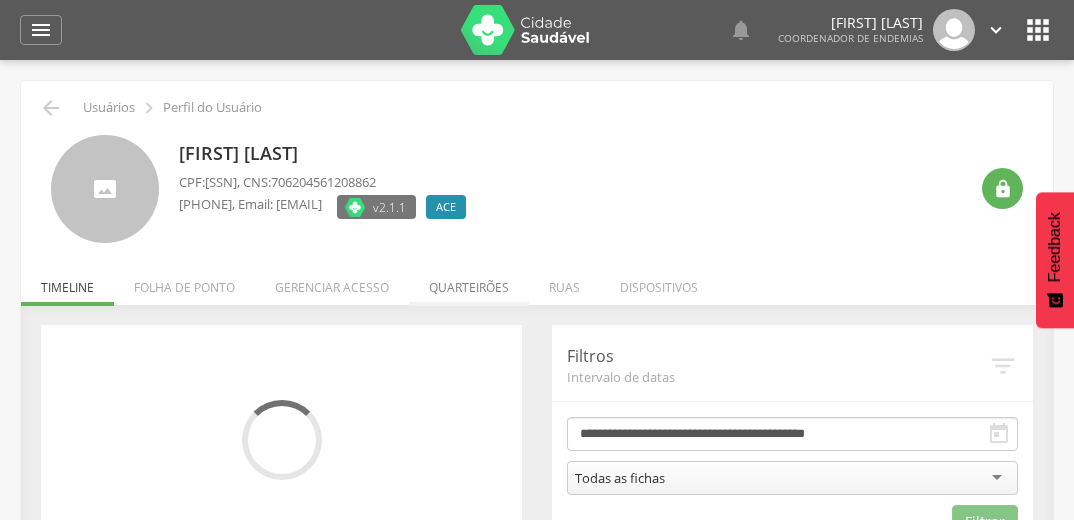 scroll, scrollTop: 0, scrollLeft: 0, axis: both 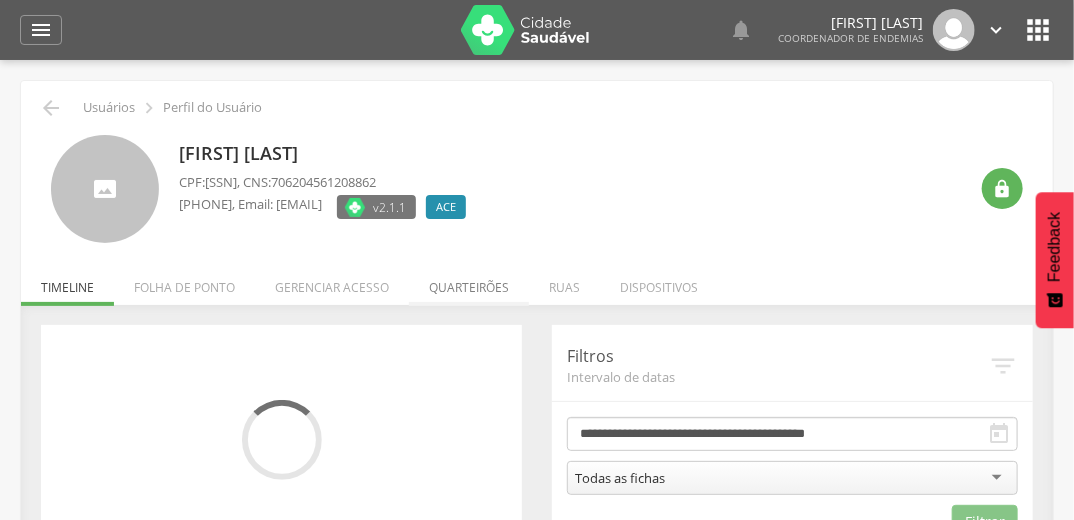 click on "Quarteirões" at bounding box center [469, 282] 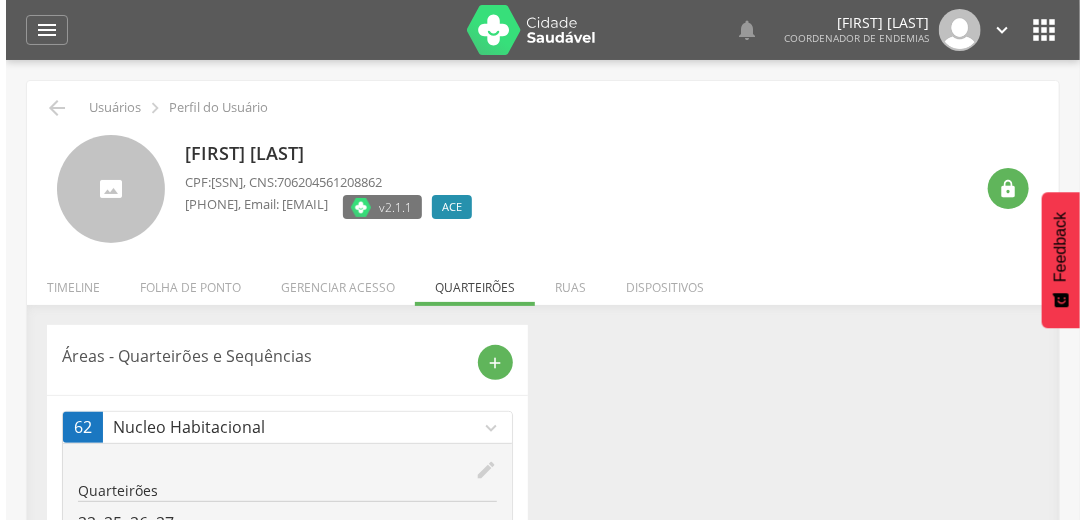 scroll, scrollTop: 153, scrollLeft: 0, axis: vertical 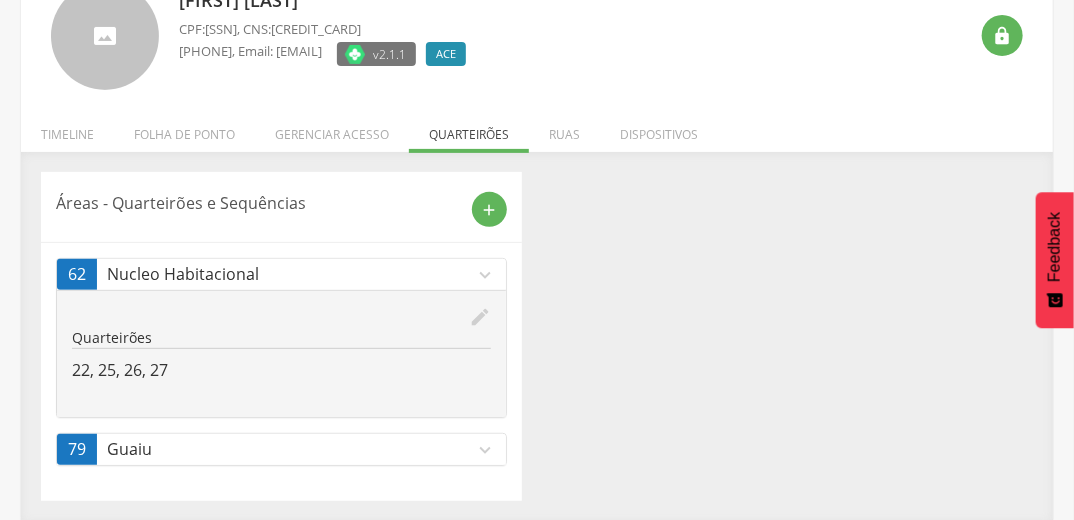 click on "edit" at bounding box center [480, 317] 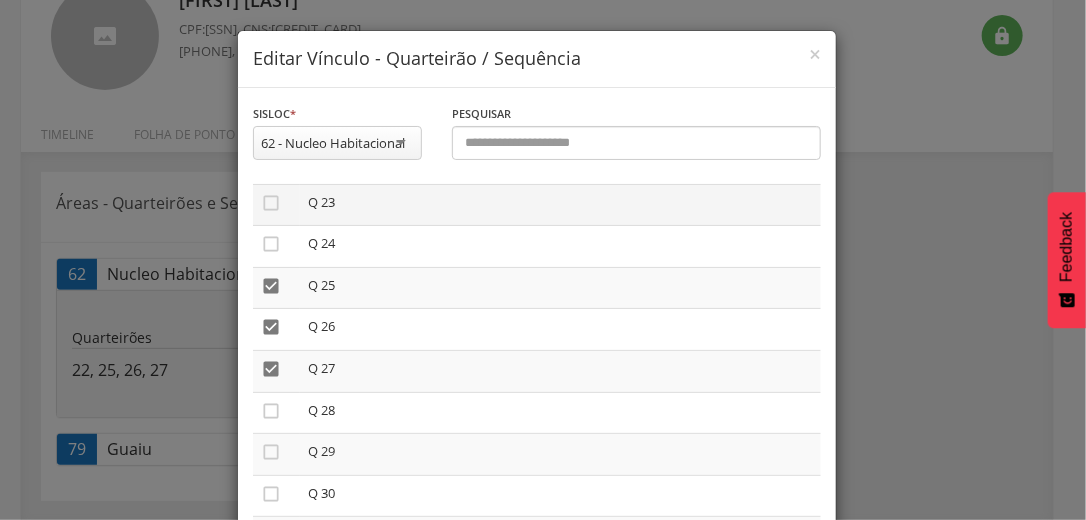 scroll, scrollTop: 960, scrollLeft: 0, axis: vertical 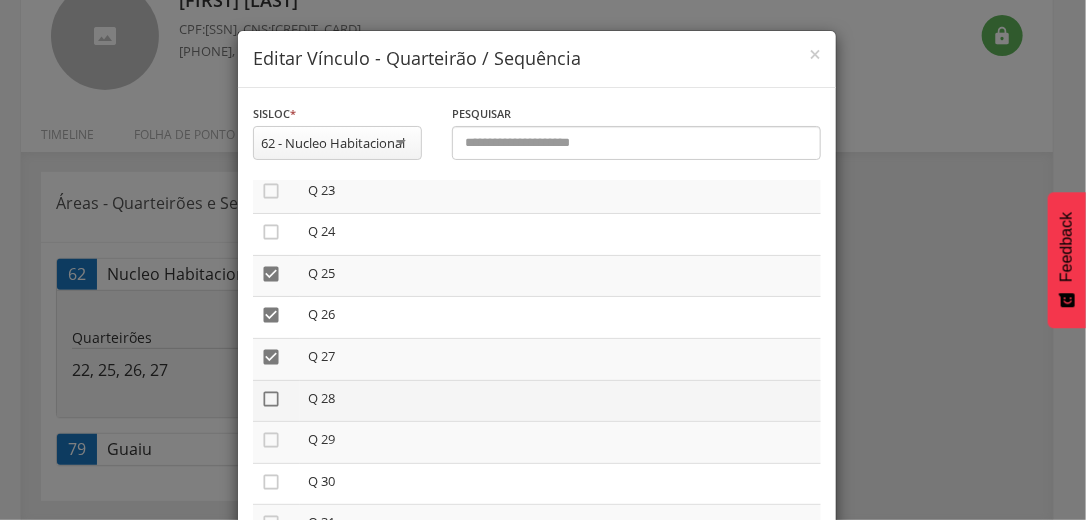 click on "" at bounding box center (271, 399) 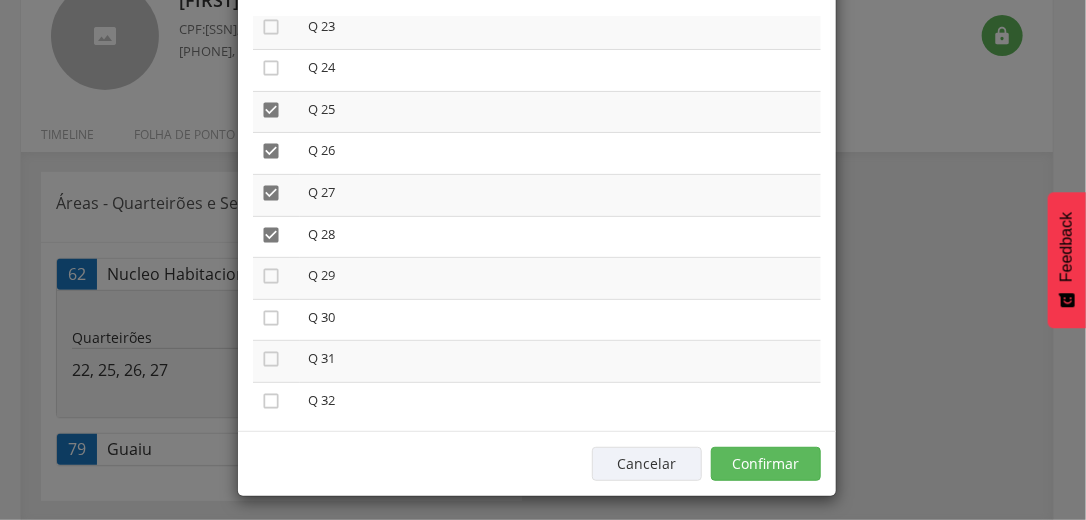 scroll, scrollTop: 169, scrollLeft: 0, axis: vertical 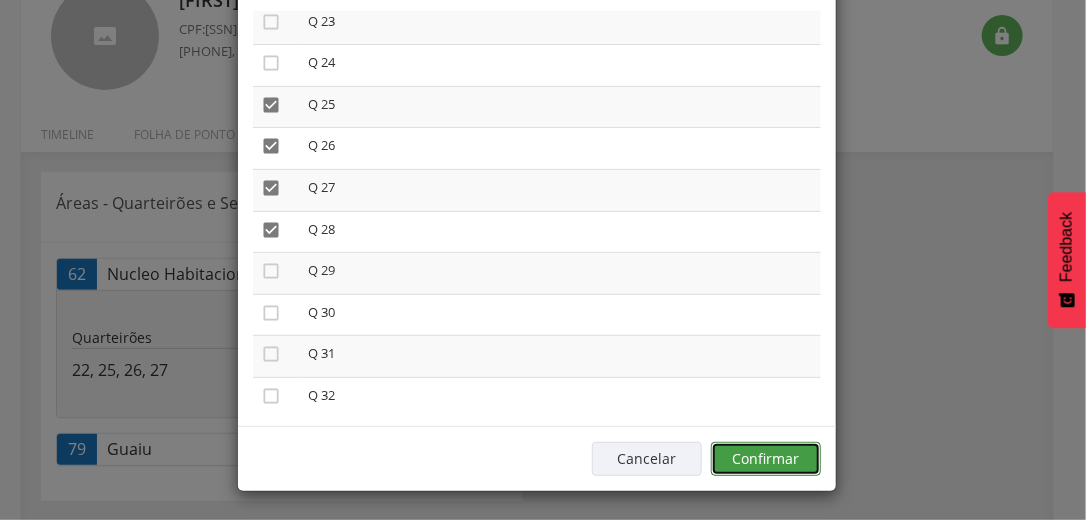 click on "Confirmar" at bounding box center [766, 459] 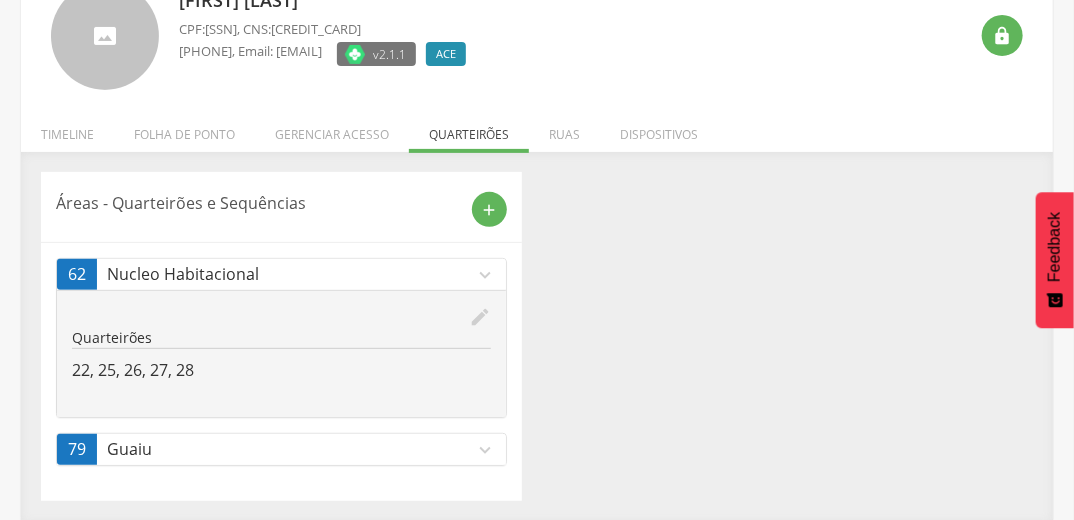 scroll, scrollTop: 0, scrollLeft: 0, axis: both 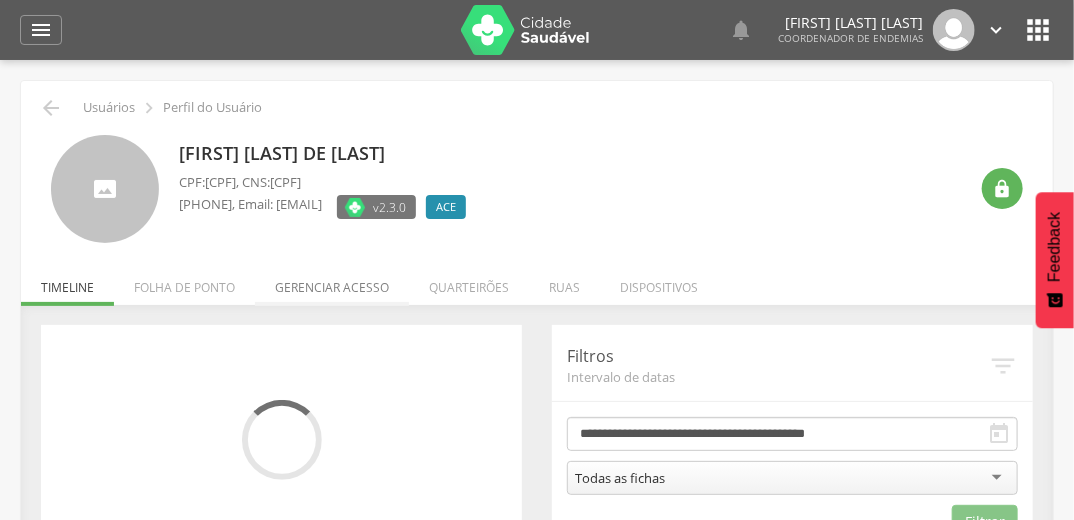 click on "Gerenciar acesso" at bounding box center (332, 282) 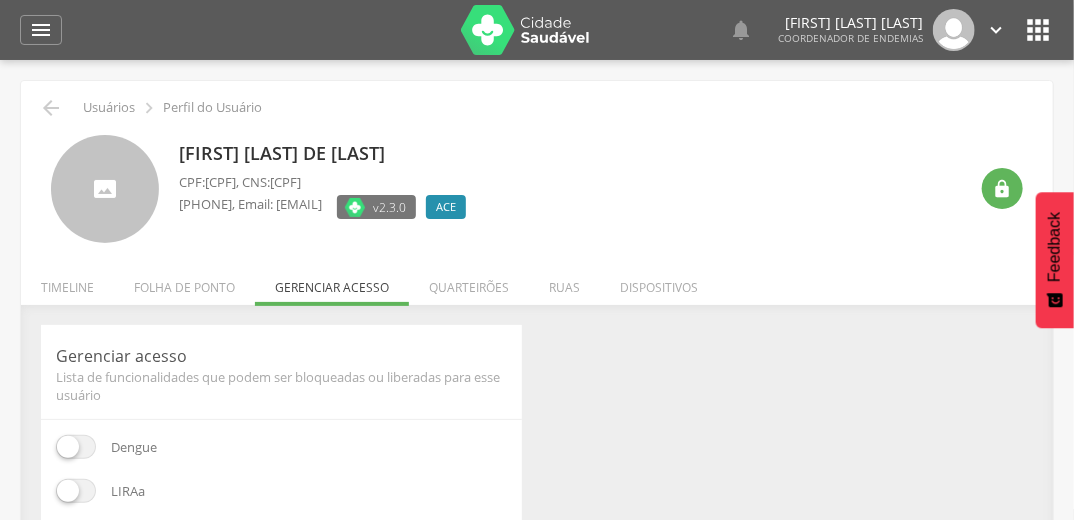 scroll, scrollTop: 240, scrollLeft: 0, axis: vertical 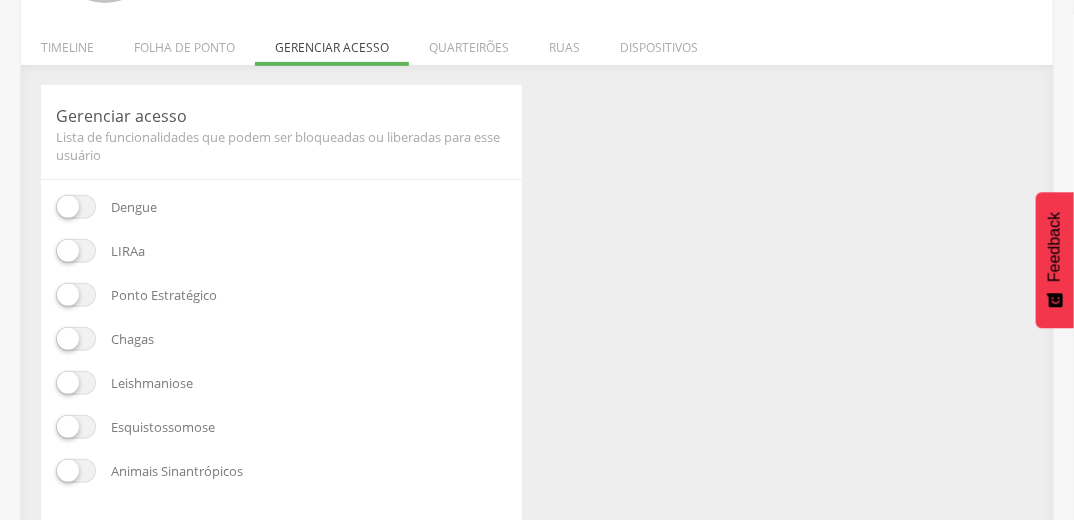 click at bounding box center [76, 295] 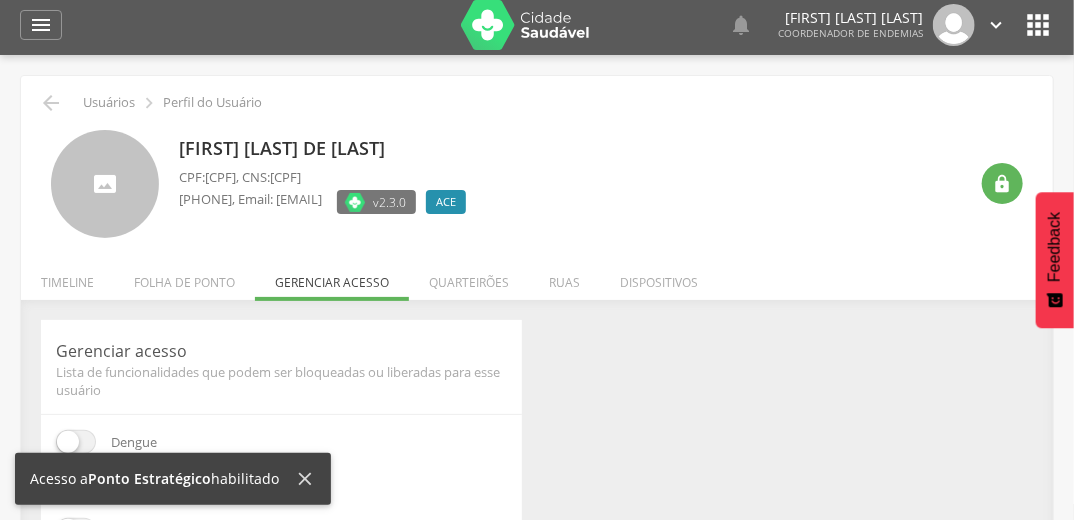 scroll, scrollTop: 0, scrollLeft: 0, axis: both 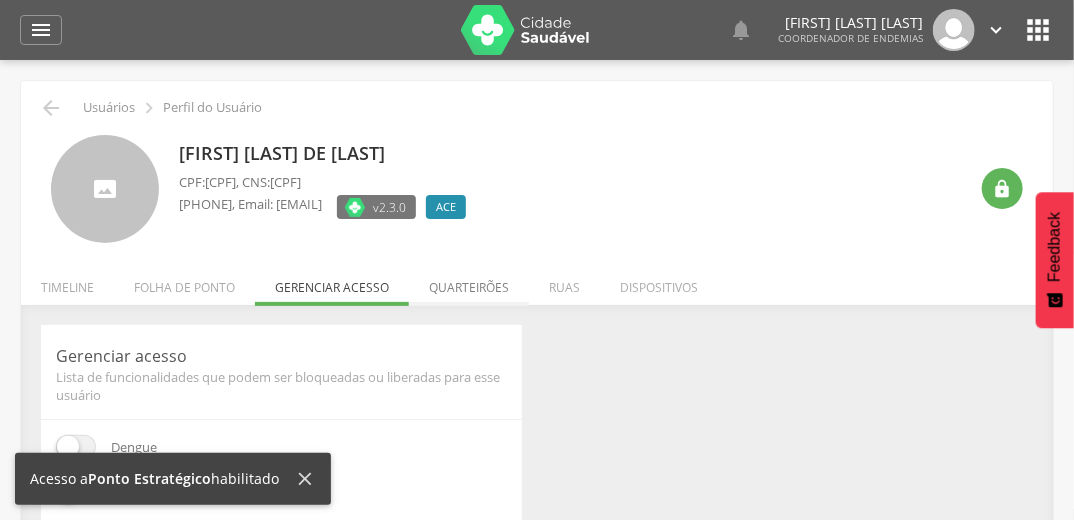 click on "Quarteirões" at bounding box center (469, 282) 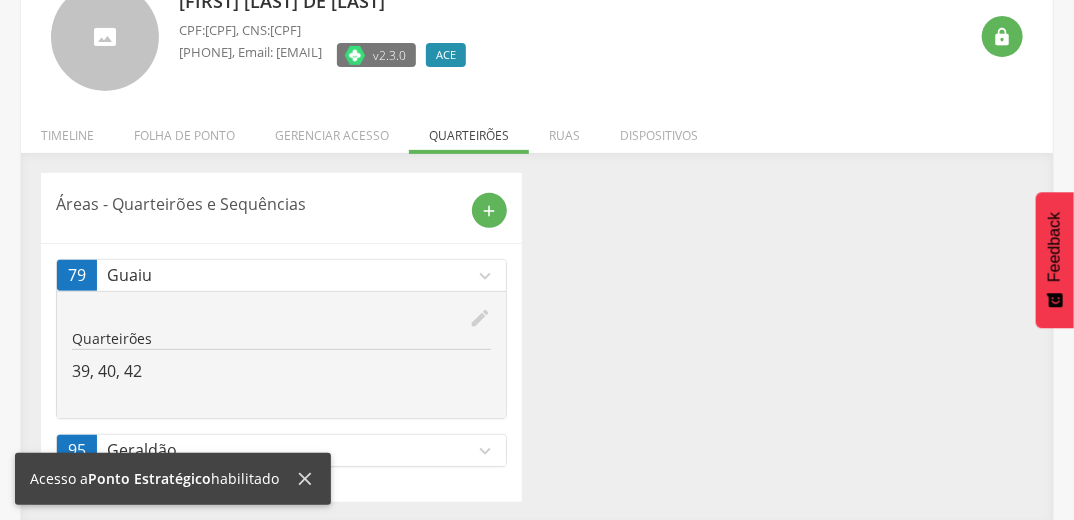 scroll, scrollTop: 153, scrollLeft: 0, axis: vertical 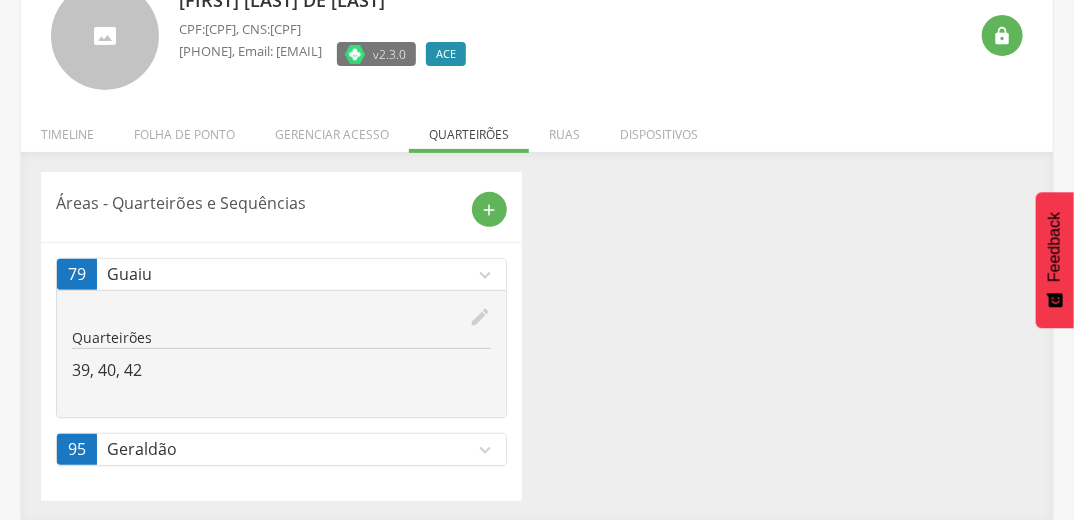 click on "expand_more" at bounding box center (485, 450) 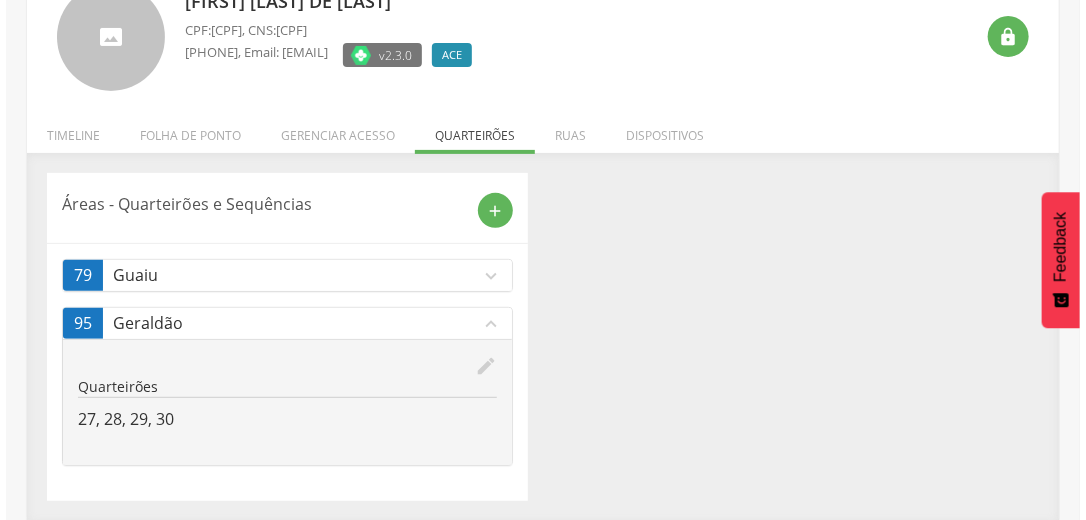 scroll, scrollTop: 153, scrollLeft: 0, axis: vertical 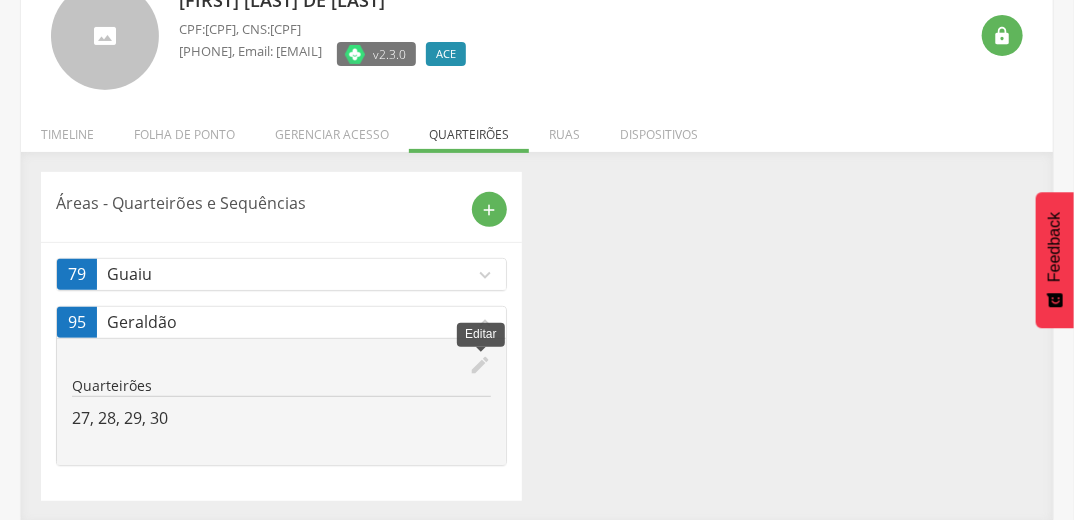 click on "edit" at bounding box center [480, 365] 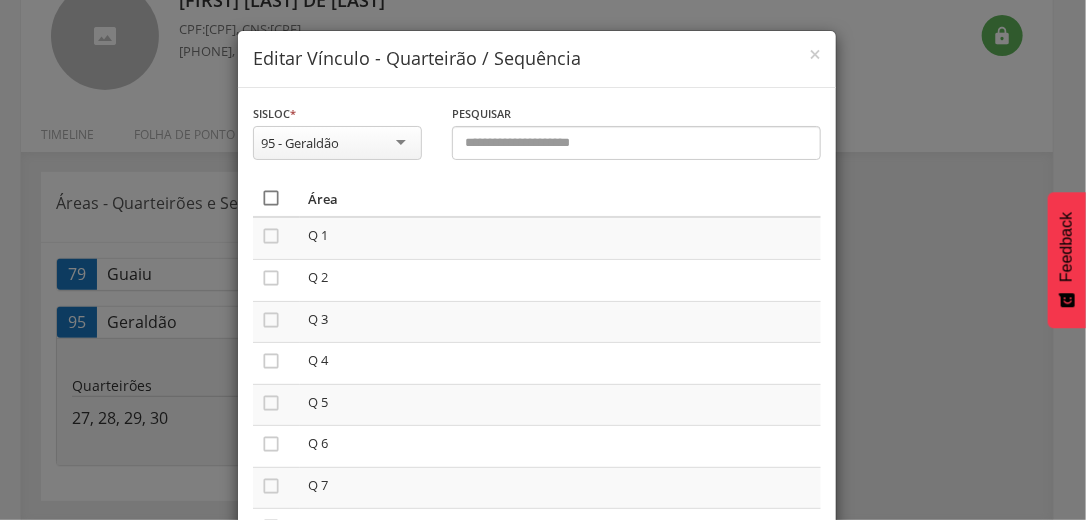 click on "" at bounding box center [271, 198] 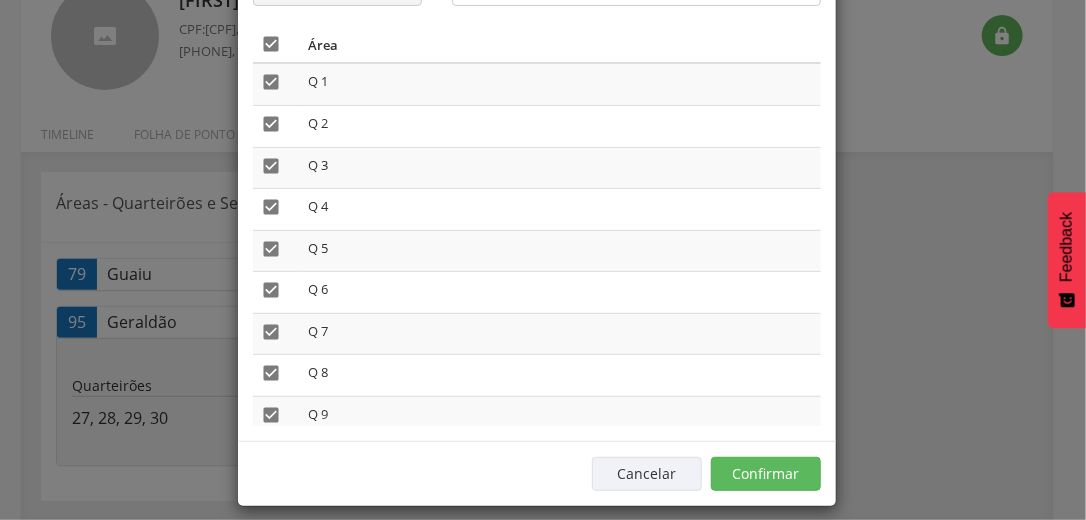scroll, scrollTop: 169, scrollLeft: 0, axis: vertical 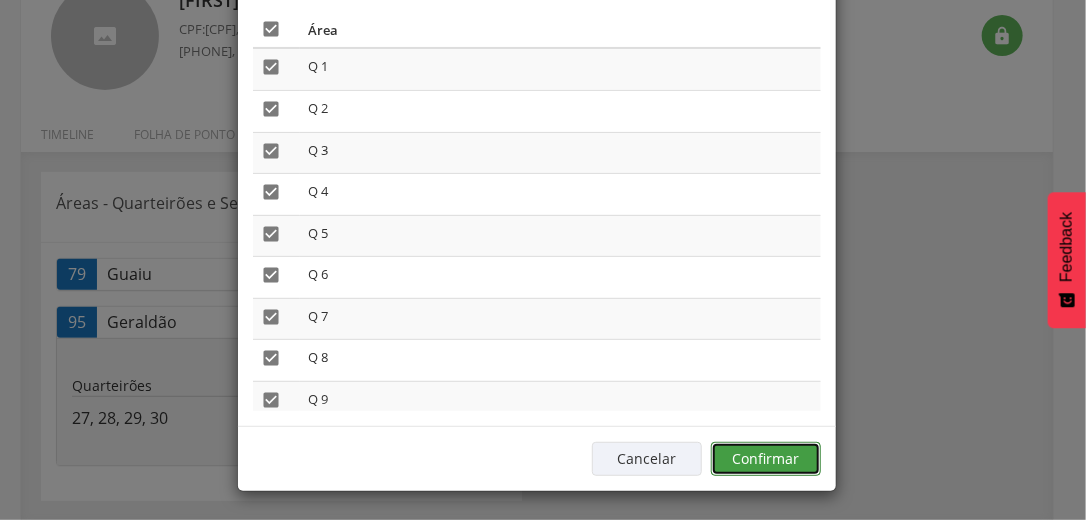 click on "Confirmar" at bounding box center [766, 459] 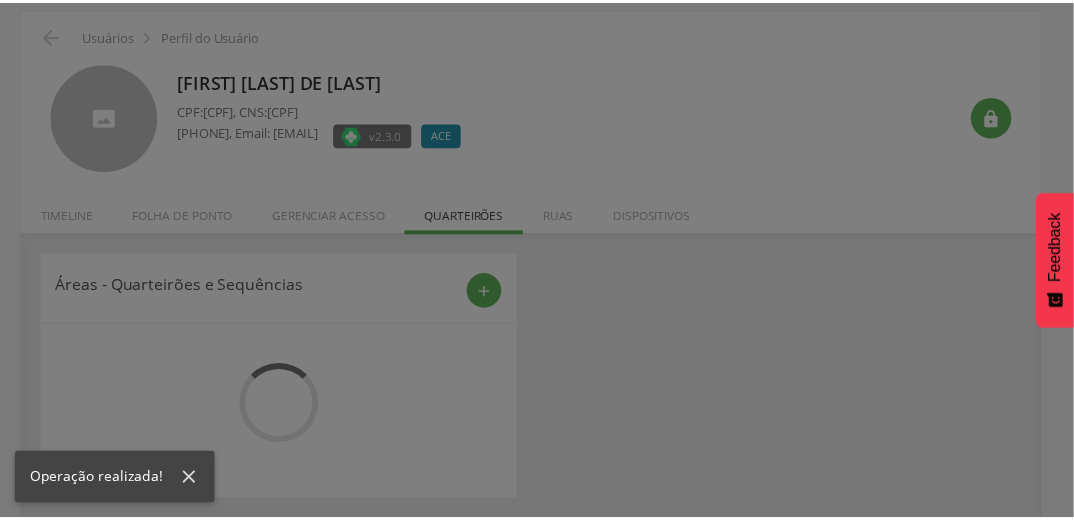 scroll, scrollTop: 72, scrollLeft: 0, axis: vertical 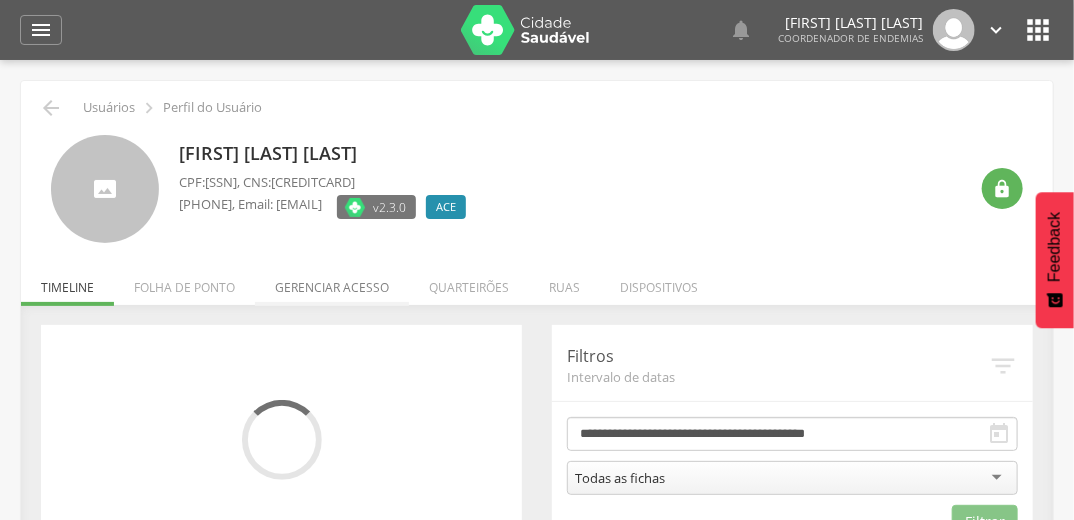 click on "Gerenciar acesso" at bounding box center (332, 282) 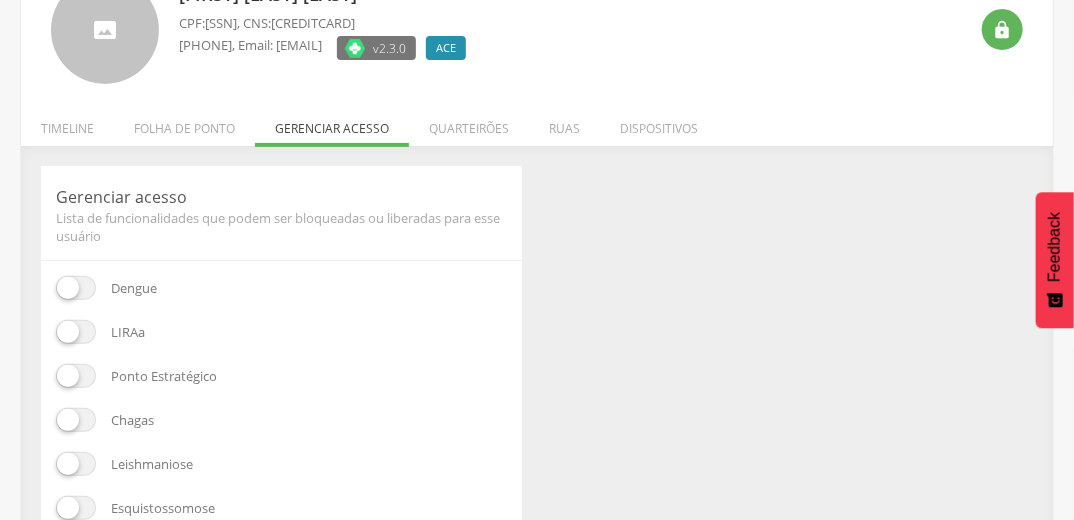 scroll, scrollTop: 160, scrollLeft: 0, axis: vertical 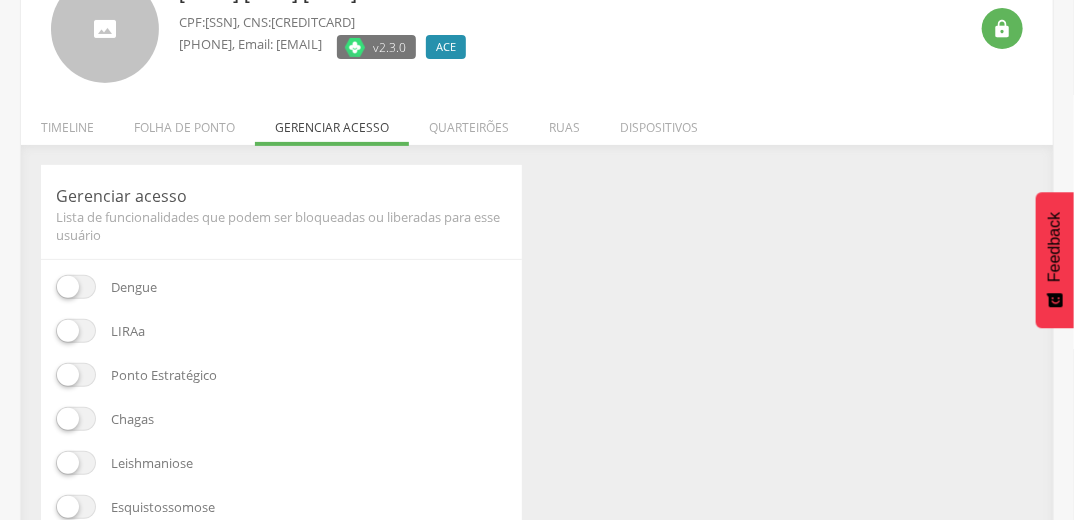 click at bounding box center [76, 375] 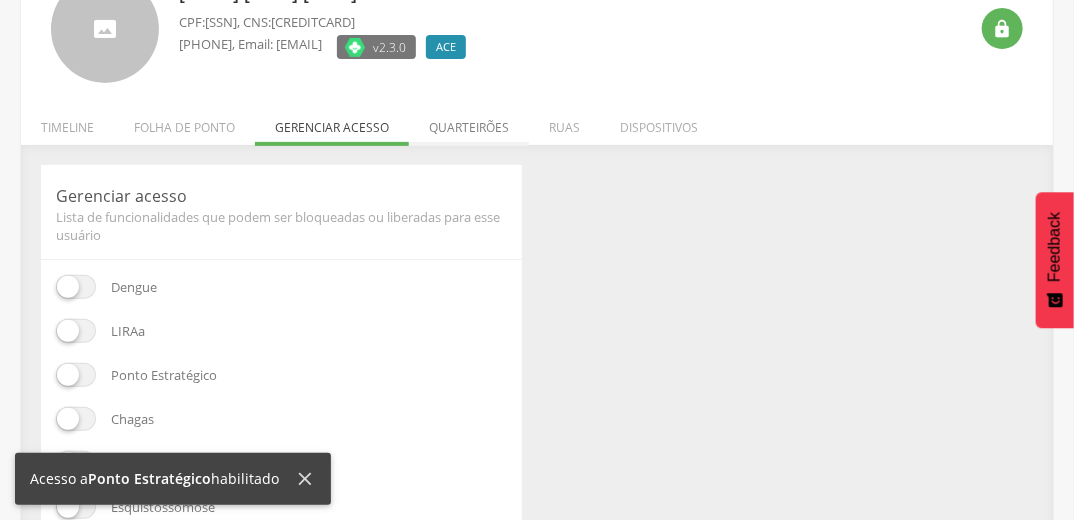 click on "Quarteirões" at bounding box center (469, 122) 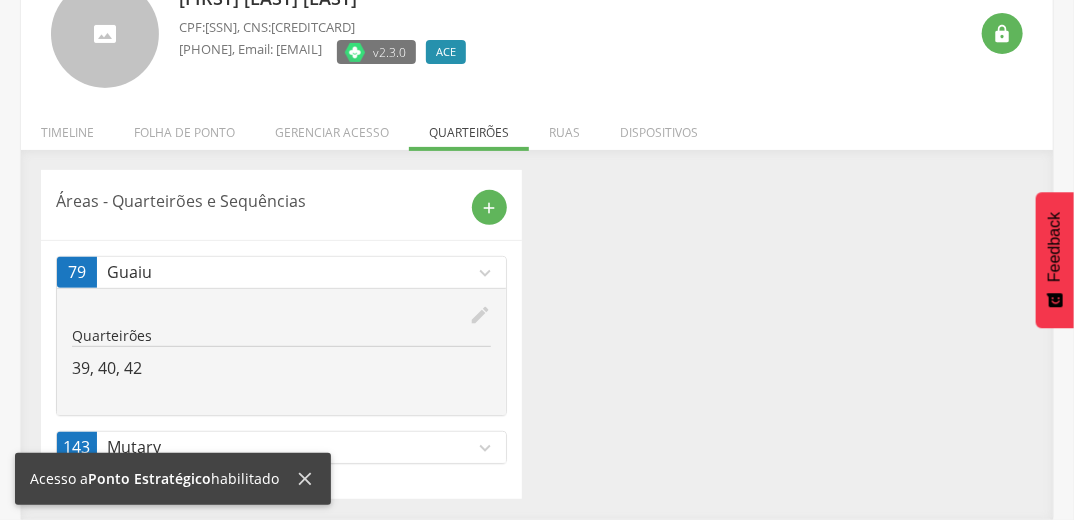 scroll, scrollTop: 153, scrollLeft: 0, axis: vertical 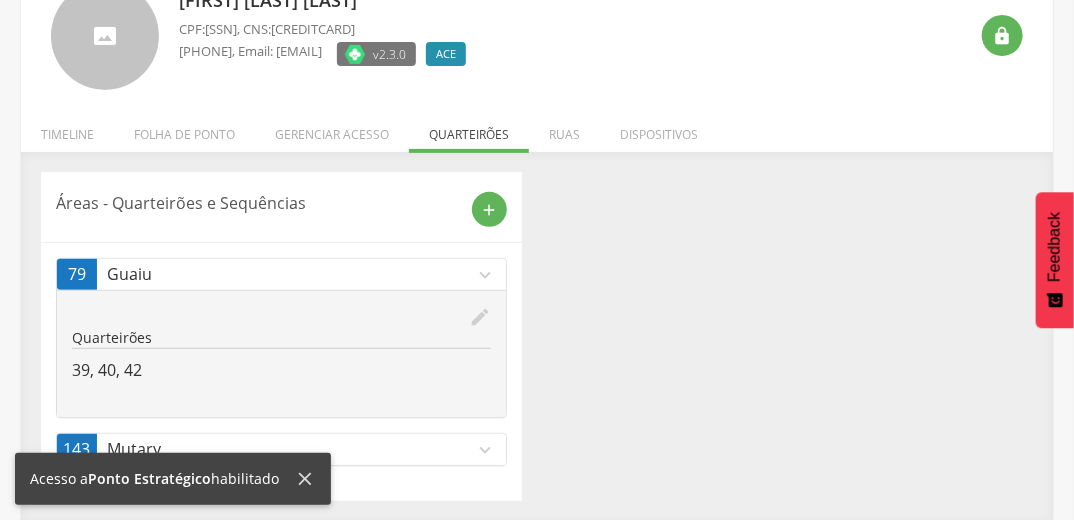click on "expand_more" at bounding box center (485, 450) 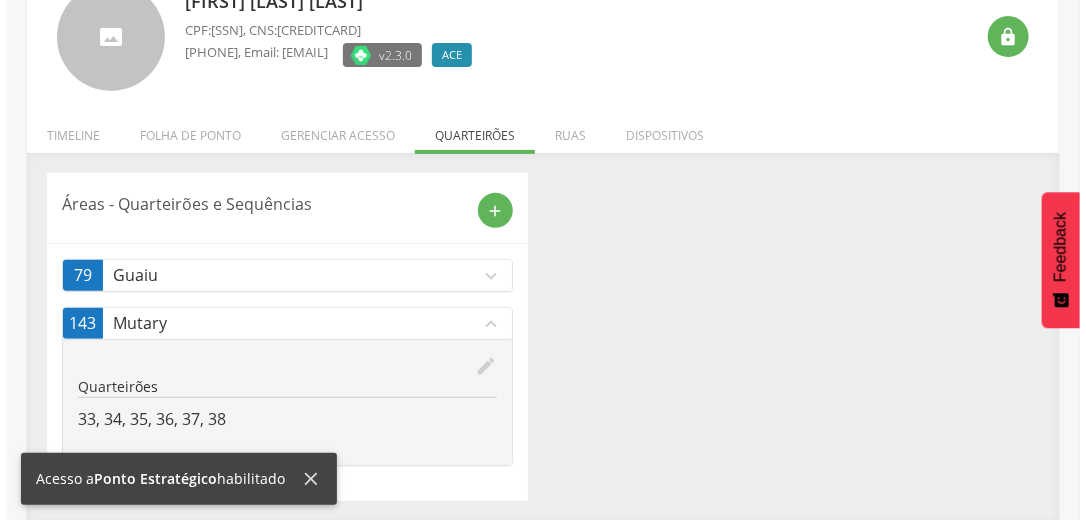 scroll, scrollTop: 153, scrollLeft: 0, axis: vertical 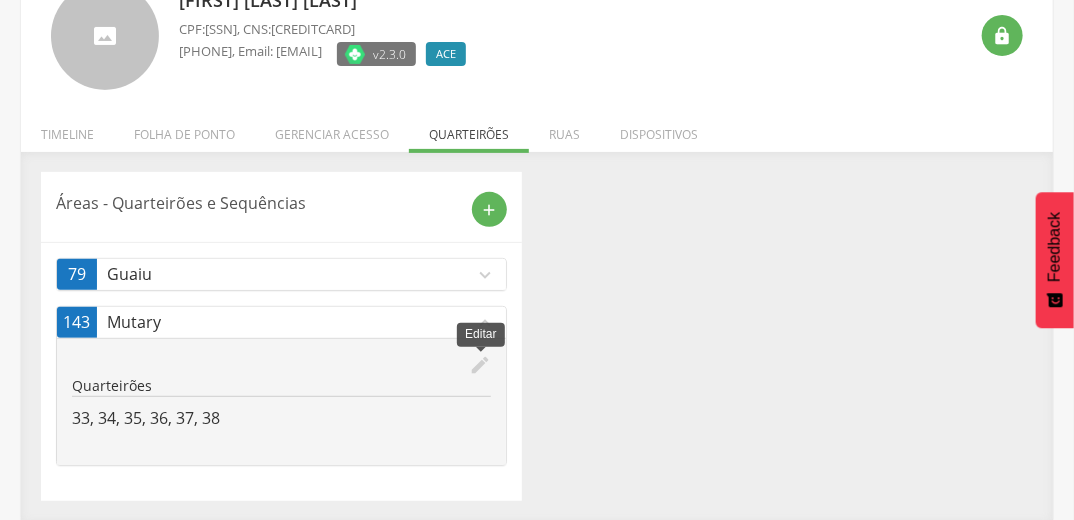 click on "edit" at bounding box center (480, 365) 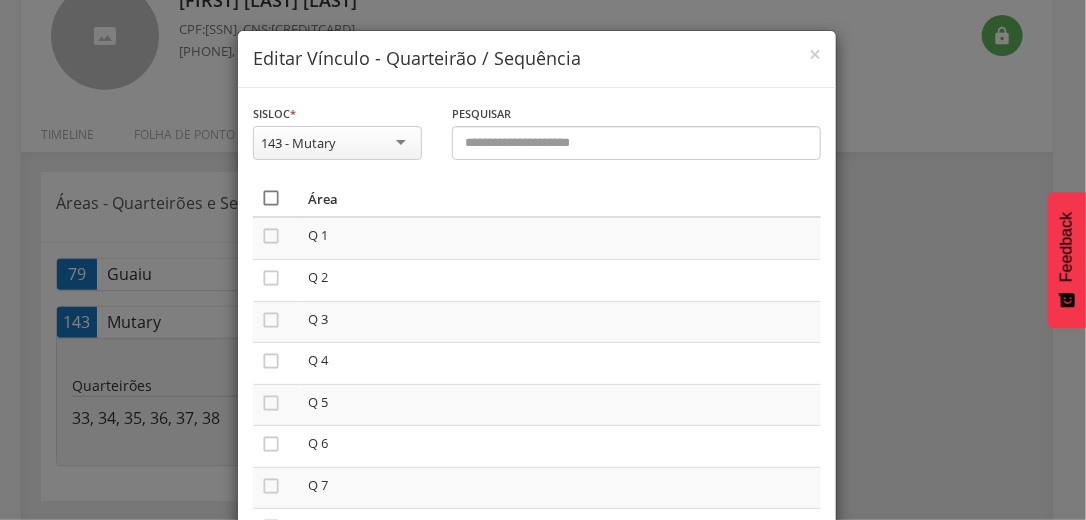 click on "" at bounding box center [271, 198] 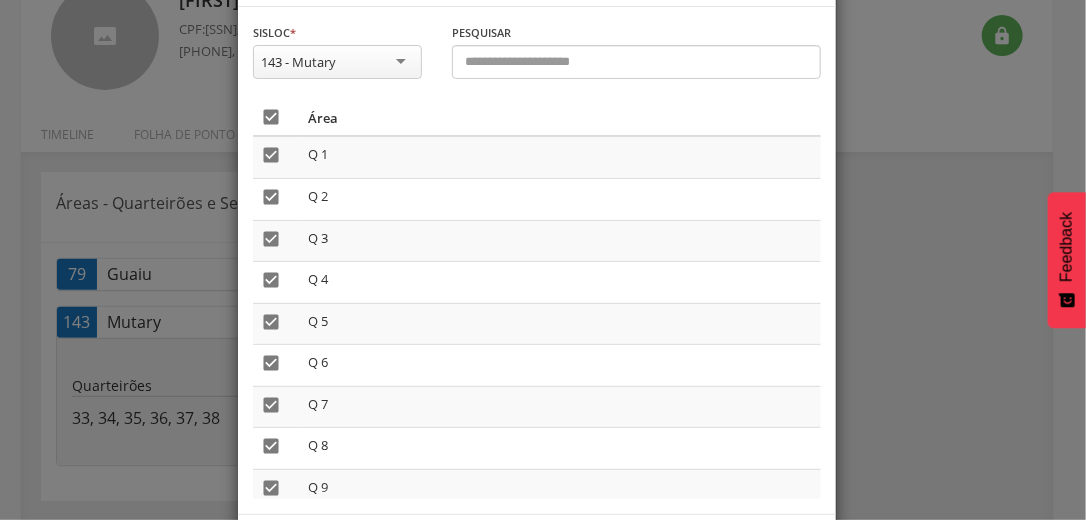 scroll, scrollTop: 169, scrollLeft: 0, axis: vertical 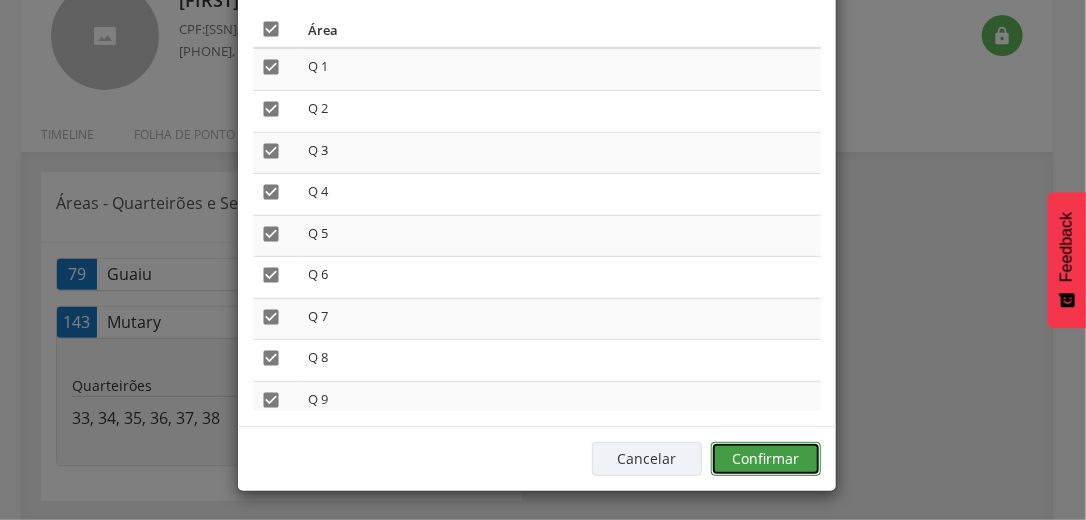 click on "Confirmar" at bounding box center [766, 459] 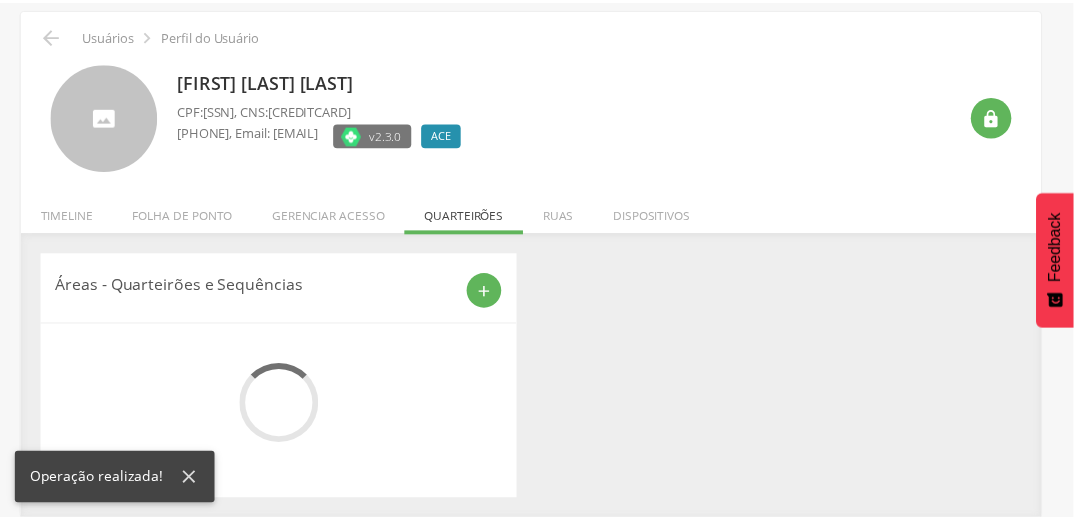 scroll, scrollTop: 153, scrollLeft: 0, axis: vertical 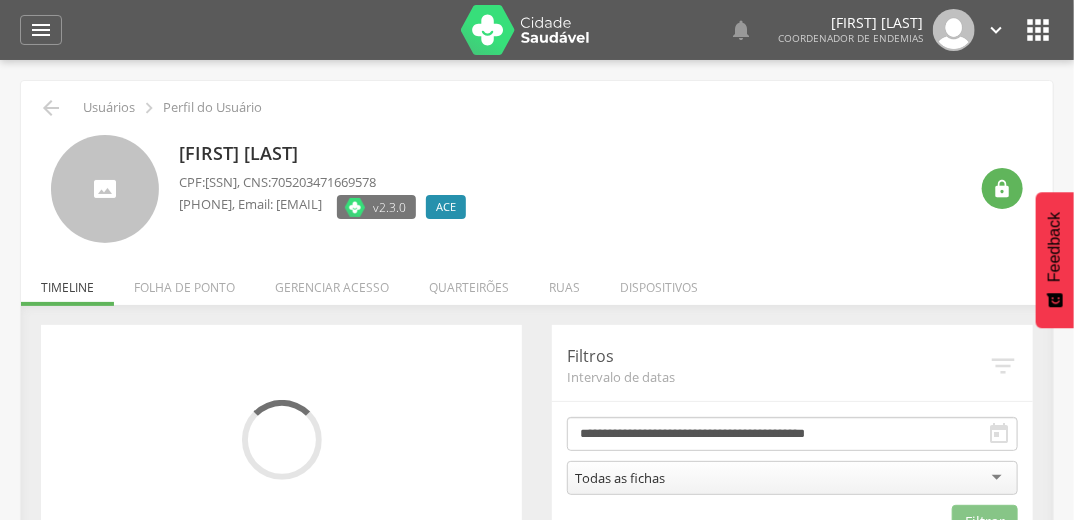 click on "Gerenciar acesso" at bounding box center [332, 282] 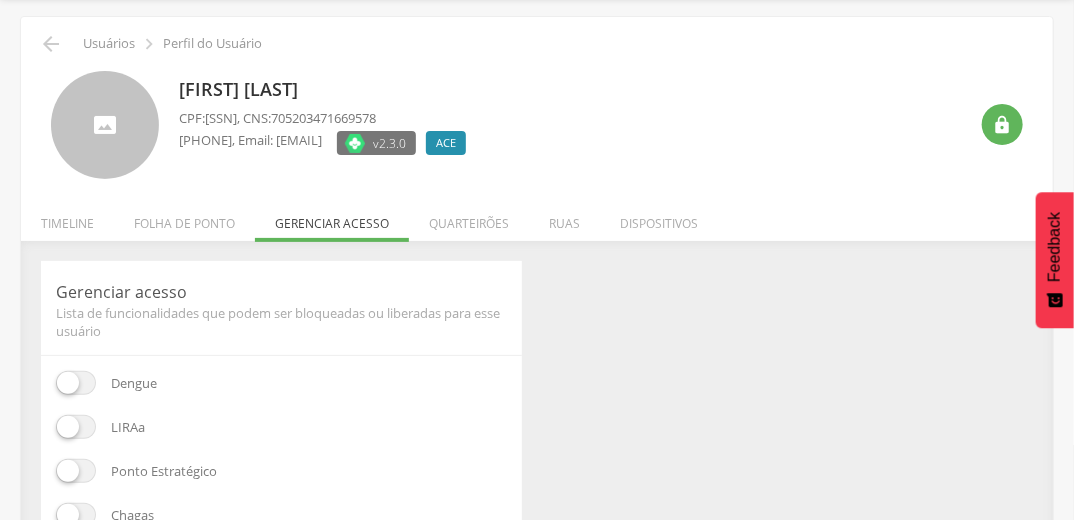 scroll, scrollTop: 160, scrollLeft: 0, axis: vertical 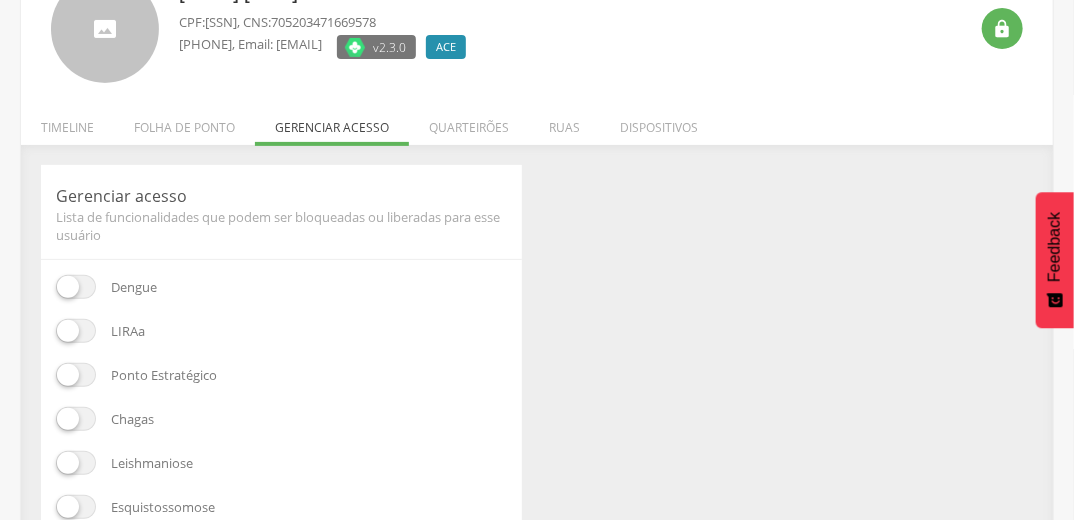 click at bounding box center [76, 375] 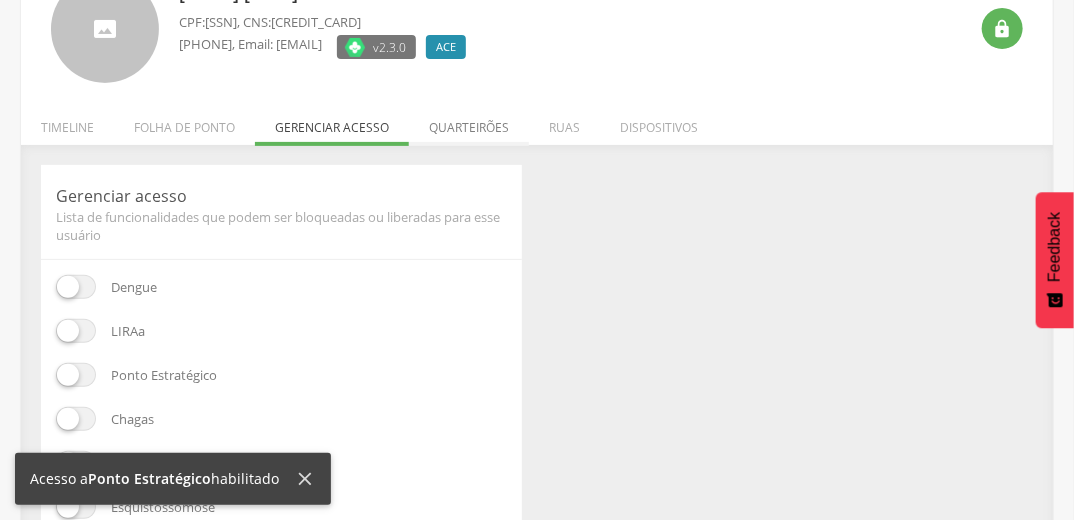 click on "Quarteirões" at bounding box center (469, 122) 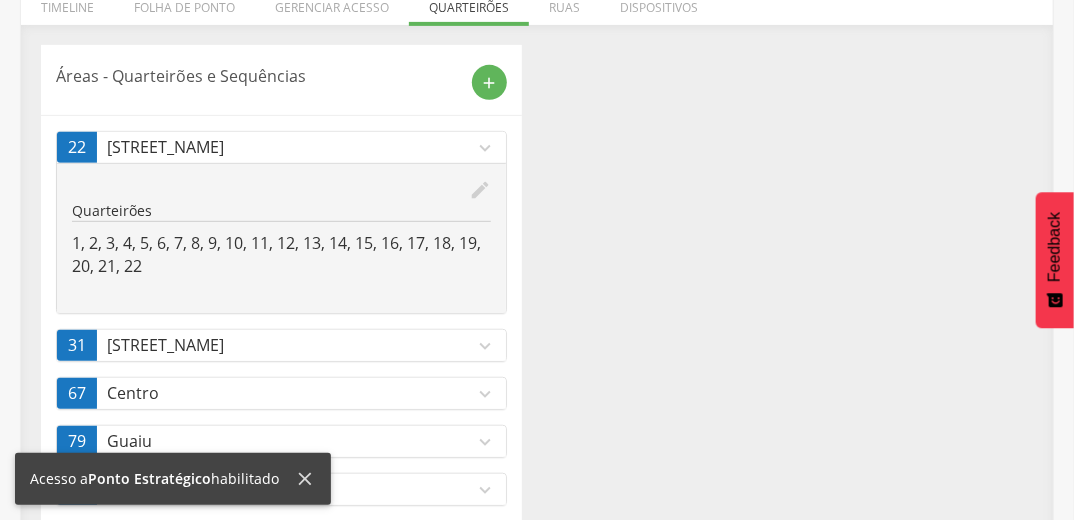 scroll, scrollTop: 319, scrollLeft: 0, axis: vertical 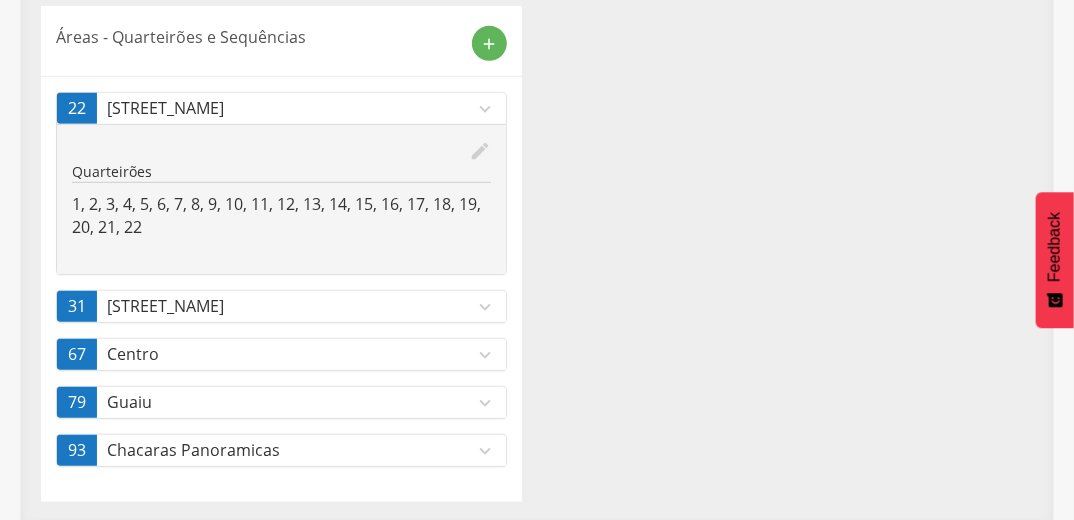 click on "expand_more" at bounding box center (485, 355) 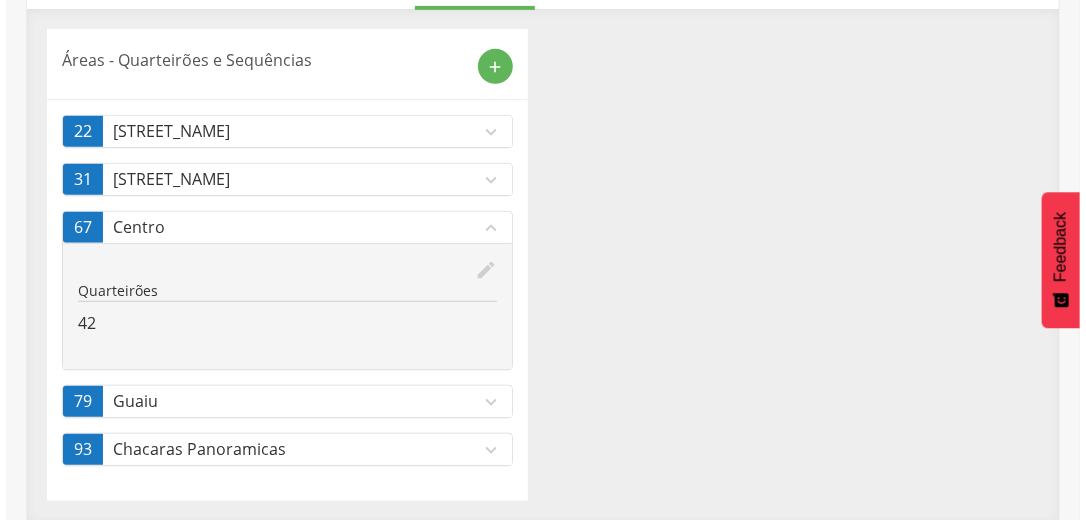 scroll, scrollTop: 296, scrollLeft: 0, axis: vertical 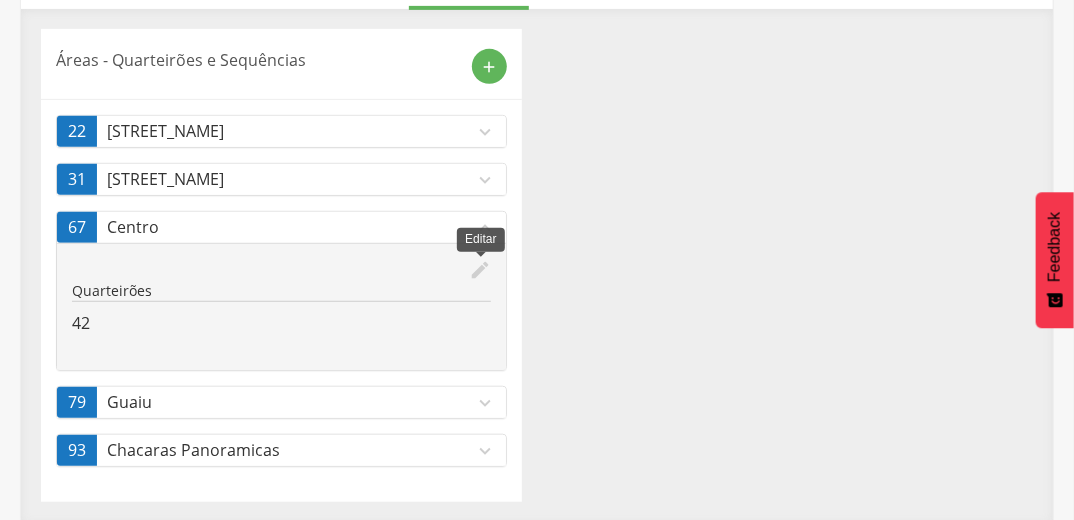 click on "edit" at bounding box center (480, 270) 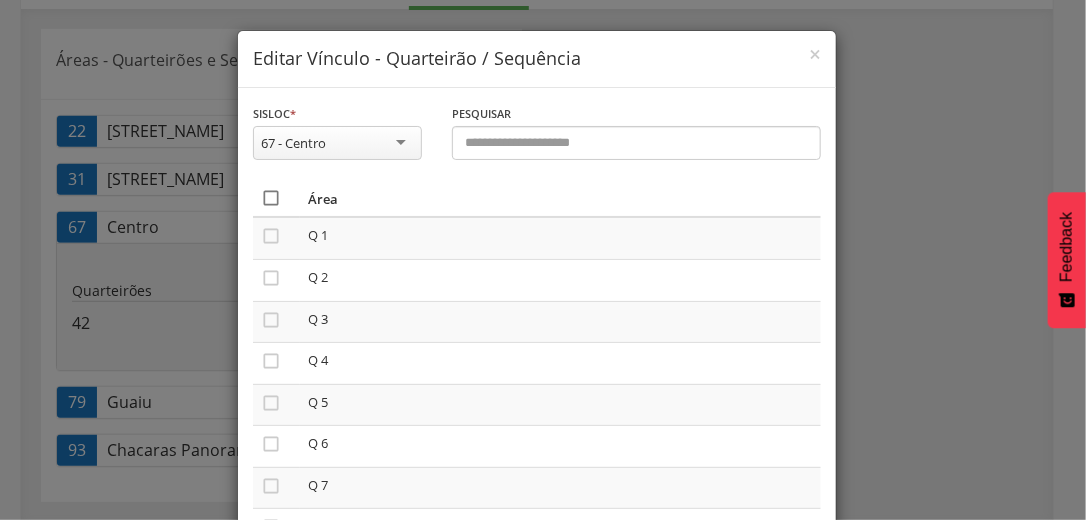click on "" at bounding box center [271, 198] 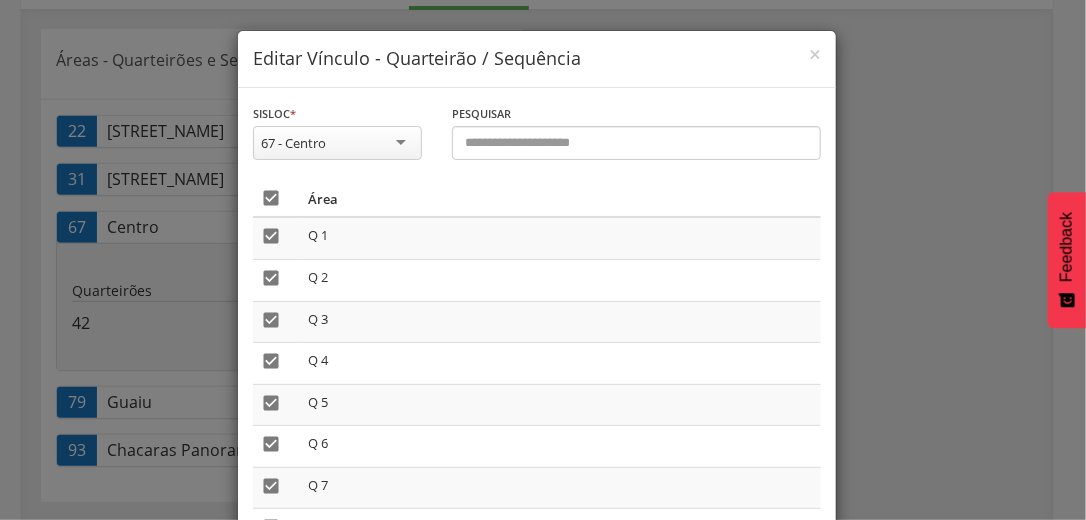 click on "" at bounding box center [271, 198] 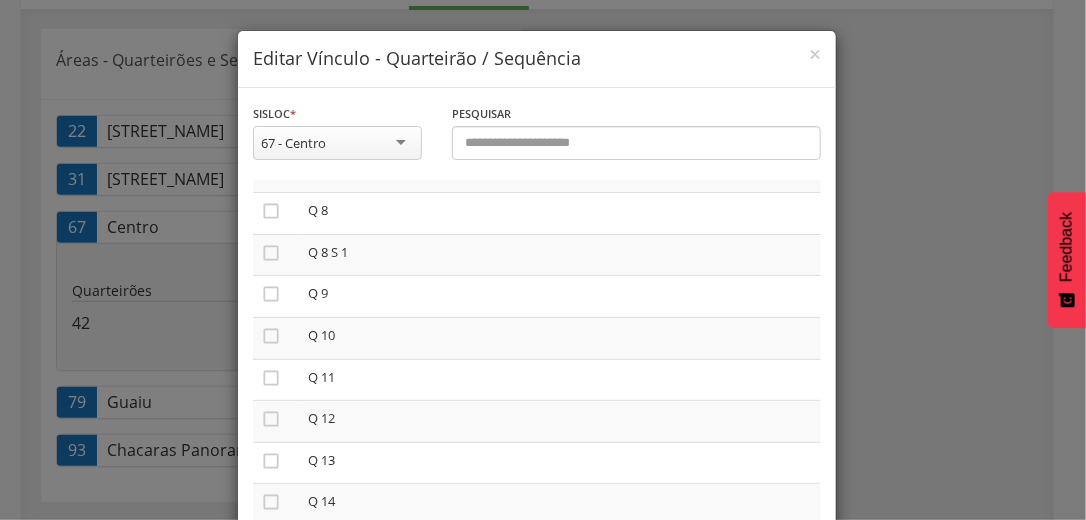 scroll, scrollTop: 320, scrollLeft: 0, axis: vertical 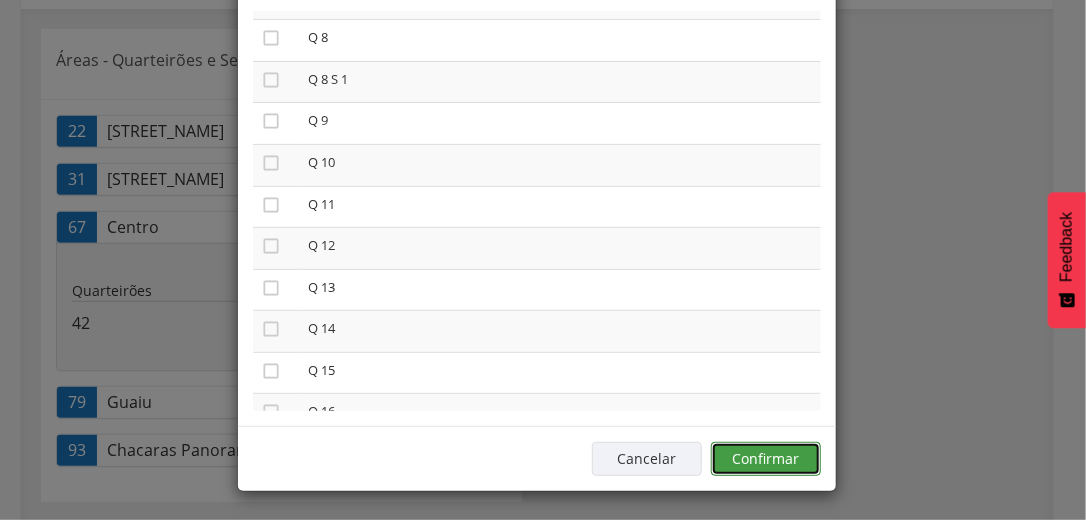 click on "Confirmar" at bounding box center (766, 459) 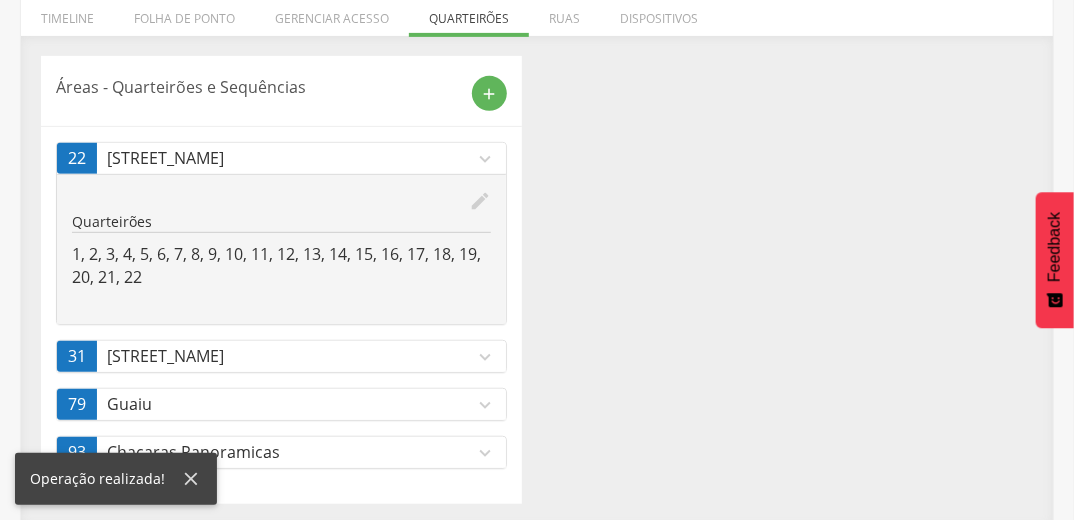 scroll, scrollTop: 271, scrollLeft: 0, axis: vertical 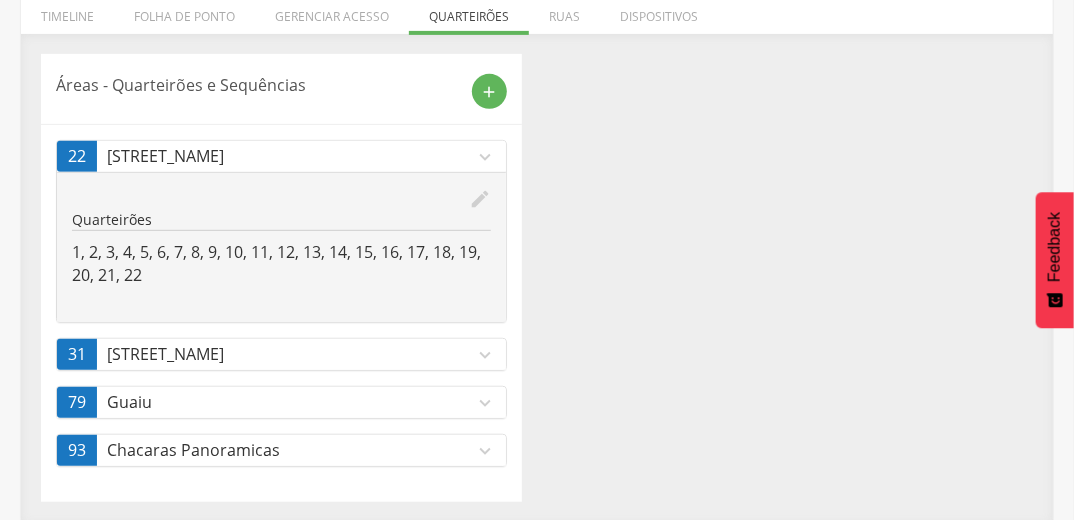 click on "expand_more" at bounding box center [485, 355] 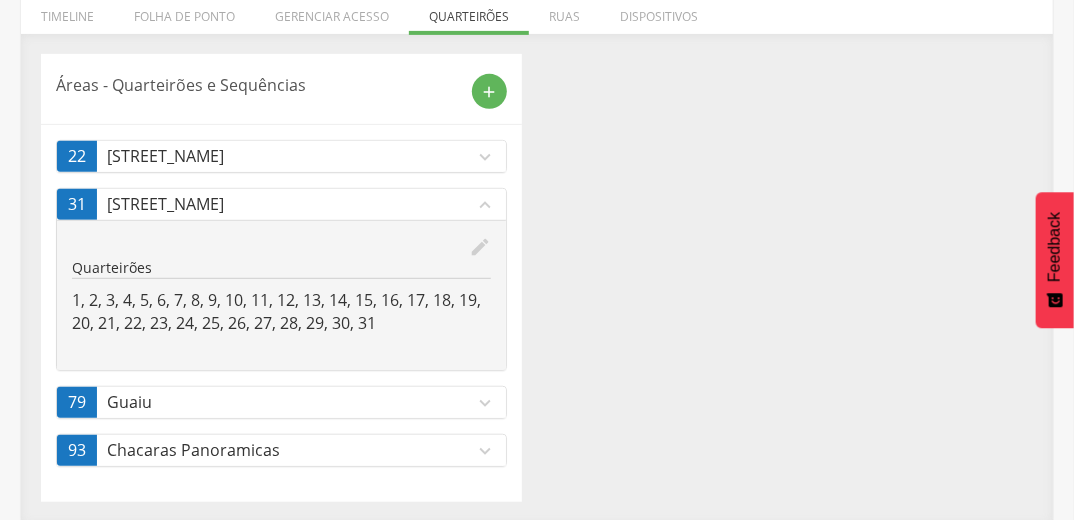 click on "expand_more" at bounding box center [485, 451] 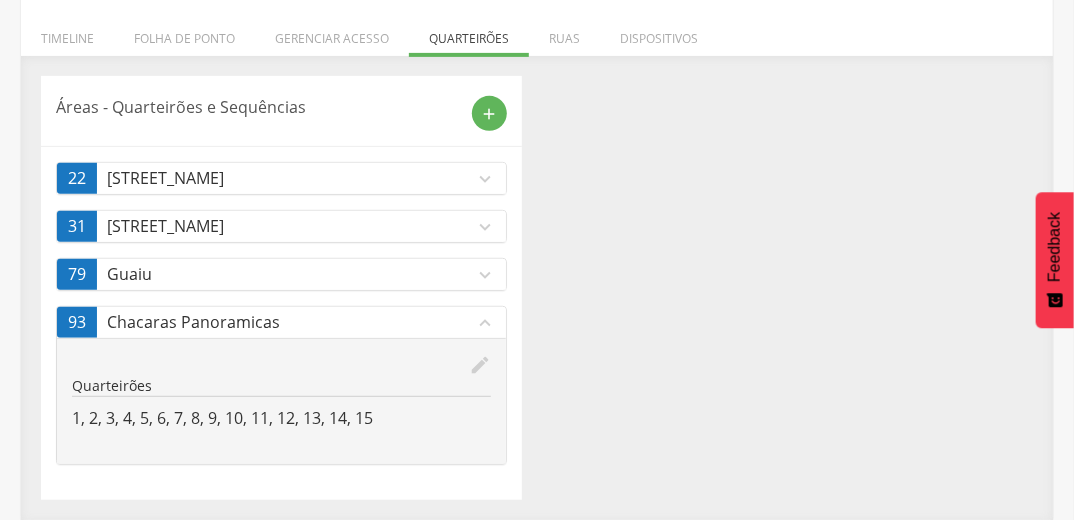 scroll, scrollTop: 248, scrollLeft: 0, axis: vertical 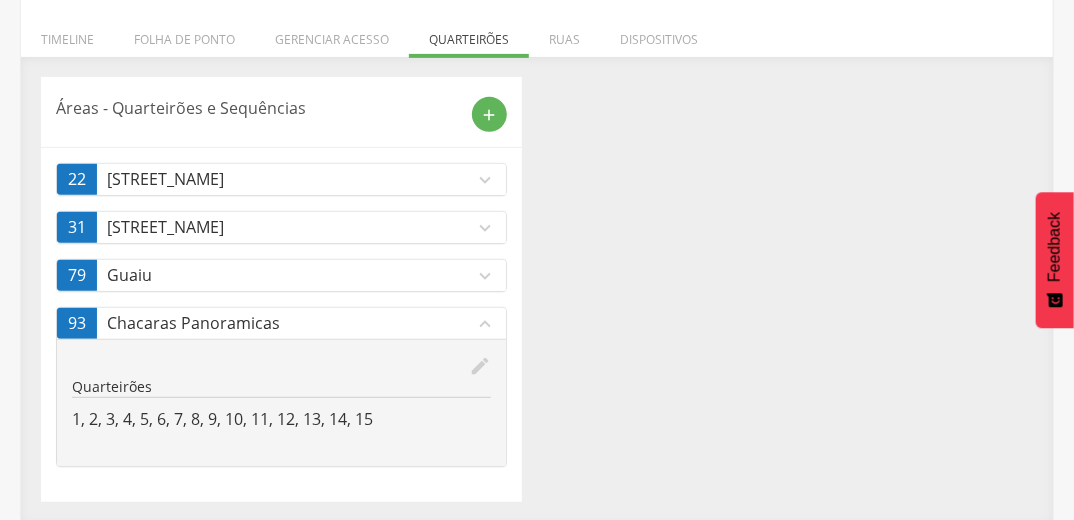 click on "Áreas - Quarteirões e Sequências
add
22 Capitão Luíz de Matos expand_more edit Quarteirões 1, 2, 3, 4, 5, 6, 7, 8, 9, 10, 11, 12, 13, 14, 15, 16, 17, 18, 19, 20, 21, 22 31 Terra de Vera Cruz expand_more edit Quarteirões 1, 2, 3, 4, 5, 6, 7, 8, 9, 10, 11, 12, 13, 14, 15, 16, 17, 18, 19, 20, 21, 22, 23, 24, 25, 26, 27, 28, 29, 30, 31 79 Guaiu expand_more edit Quarteirões 37, 38, 41 93 Chacaras Panoramicas expand_less edit Quarteirões 1, 2, 3, 4, 5, 6, 7, 8, 9, 10, 11, 12, 13, 14, 15" at bounding box center [537, 289] 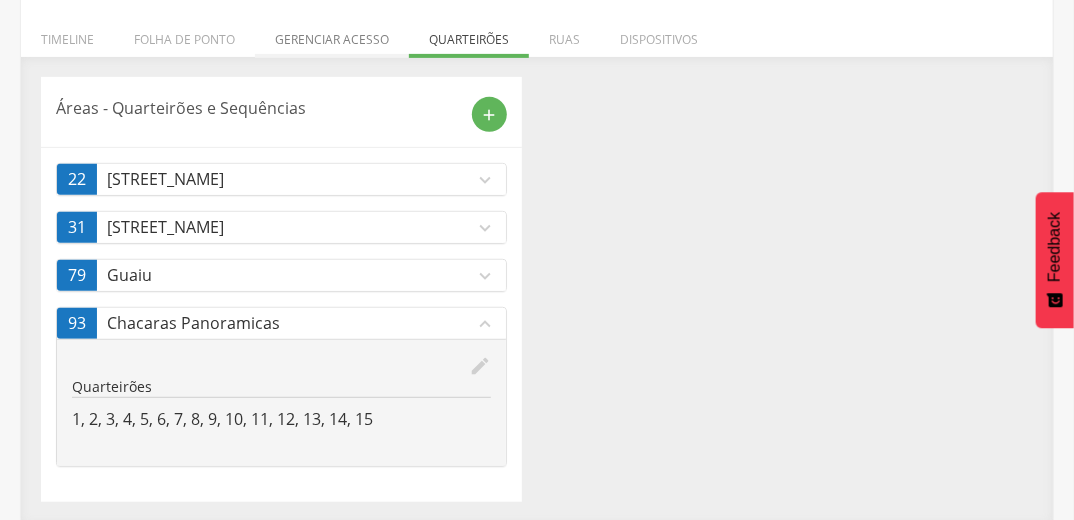 click on "Gerenciar acesso" at bounding box center (332, 34) 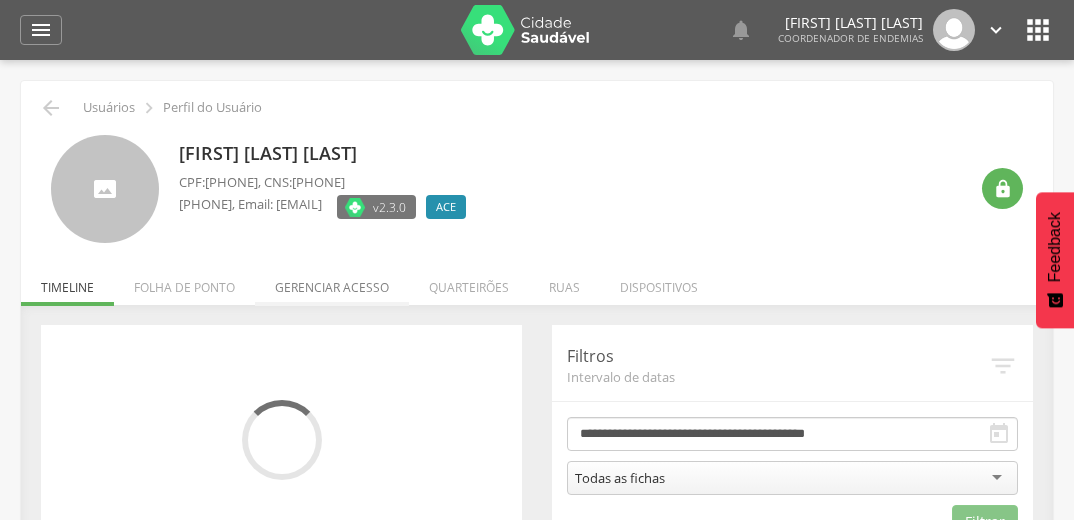 scroll, scrollTop: 0, scrollLeft: 0, axis: both 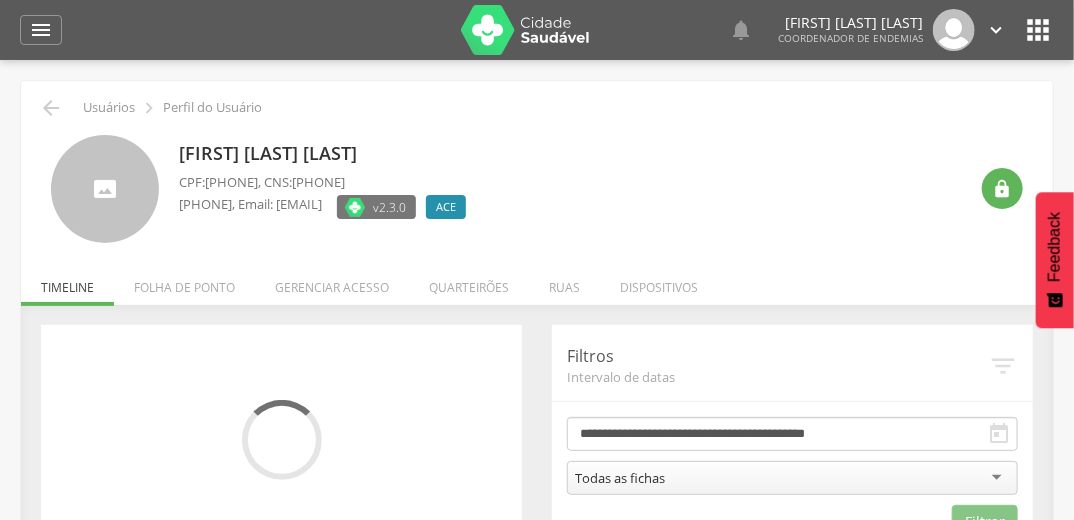 click on "Gerenciar acesso" at bounding box center (332, 282) 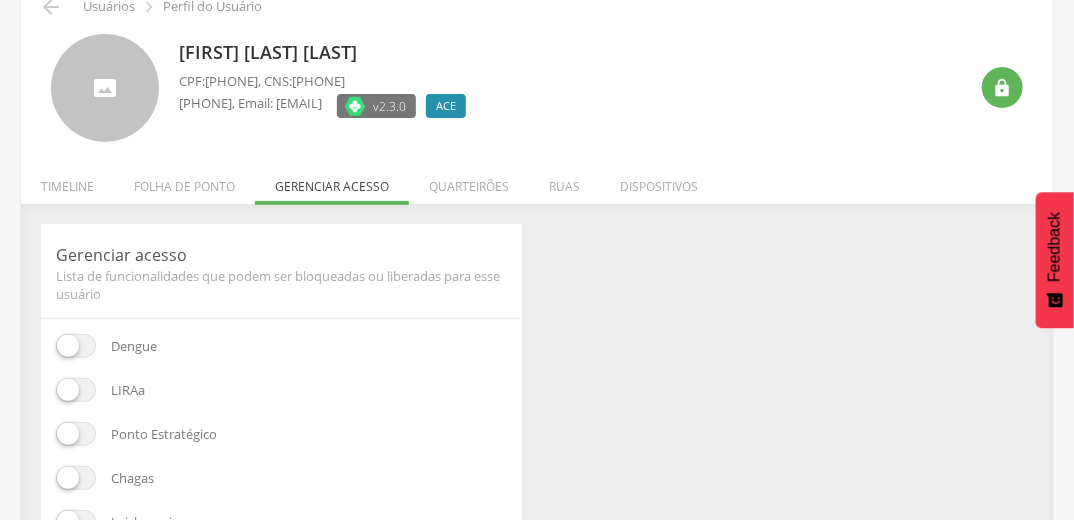 scroll, scrollTop: 0, scrollLeft: 0, axis: both 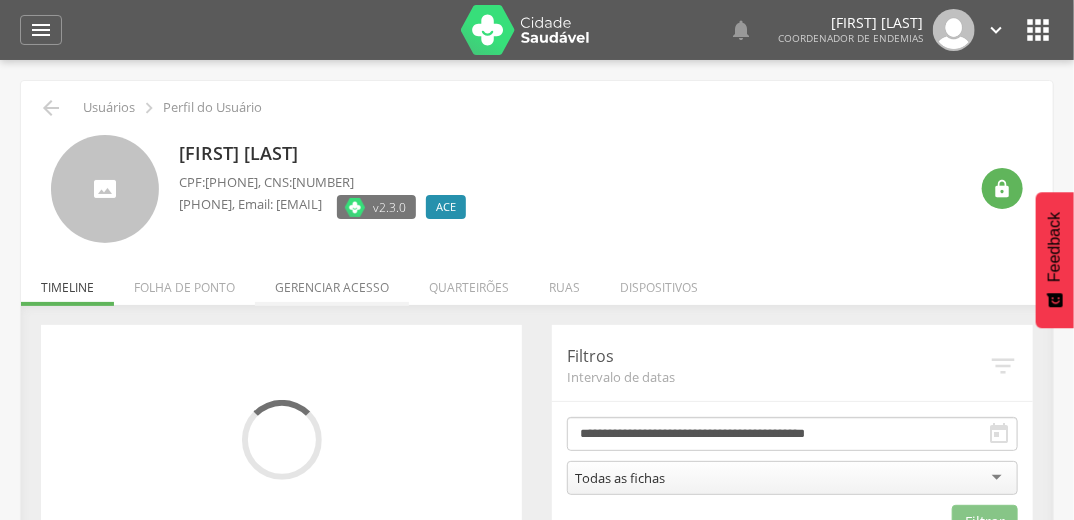 click on "Gerenciar acesso" at bounding box center (332, 282) 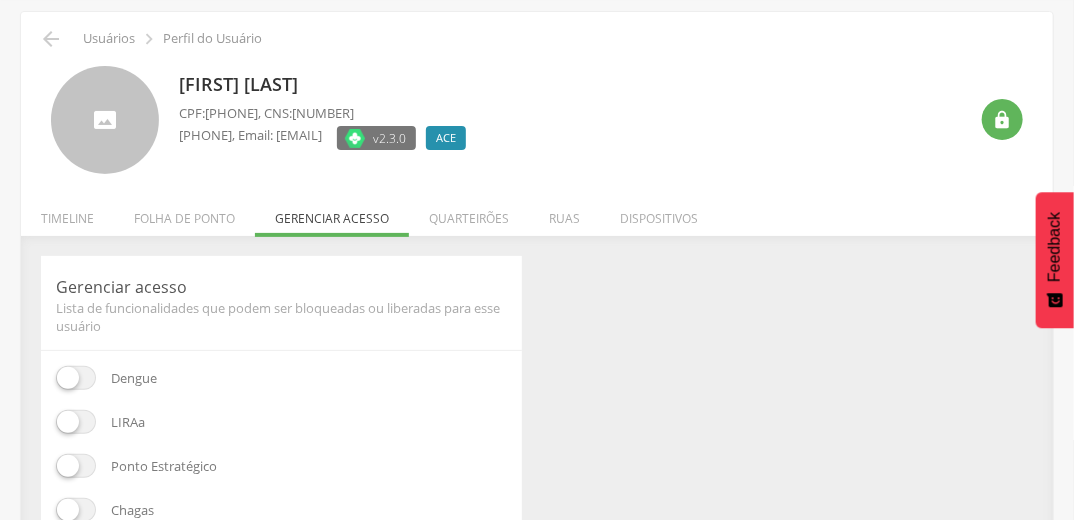 scroll, scrollTop: 160, scrollLeft: 0, axis: vertical 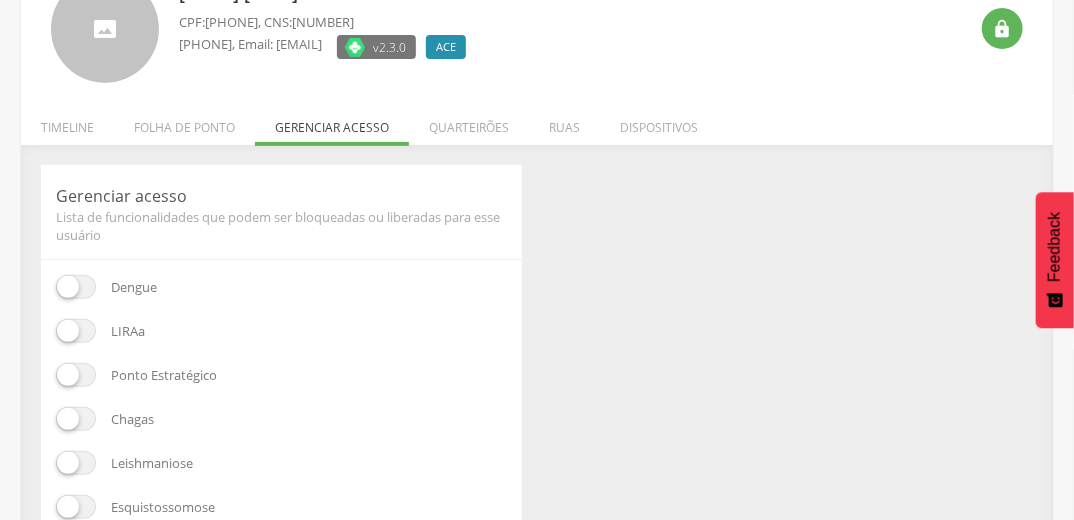 click at bounding box center [76, 375] 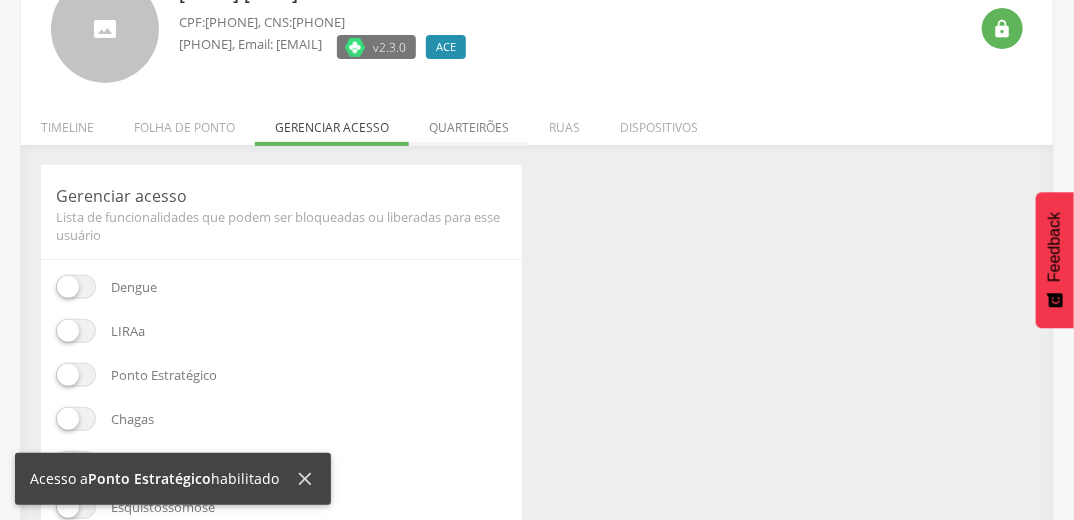 click on "Quarteirões" at bounding box center (469, 122) 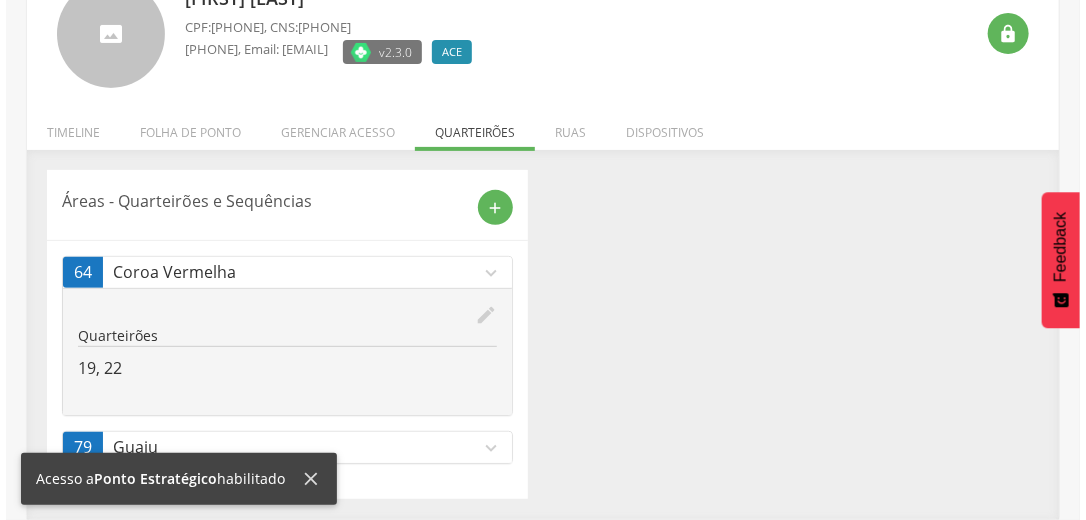 scroll, scrollTop: 153, scrollLeft: 0, axis: vertical 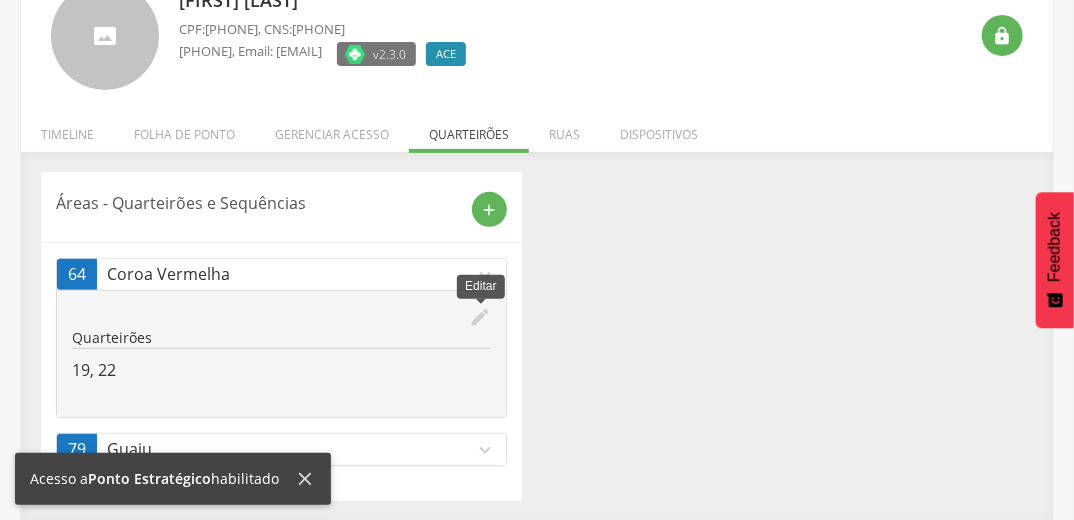 click on "edit" at bounding box center [480, 317] 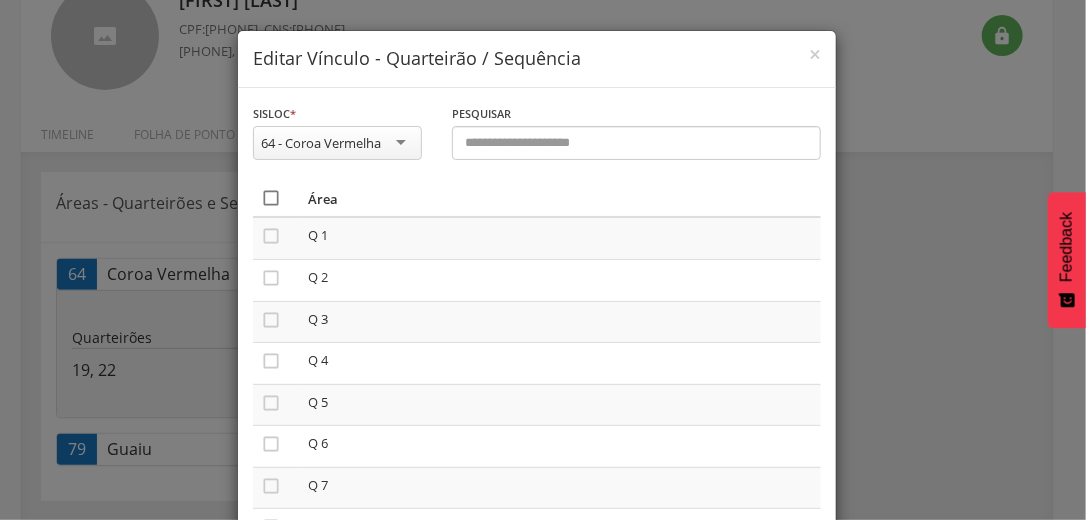 click on "" at bounding box center [271, 198] 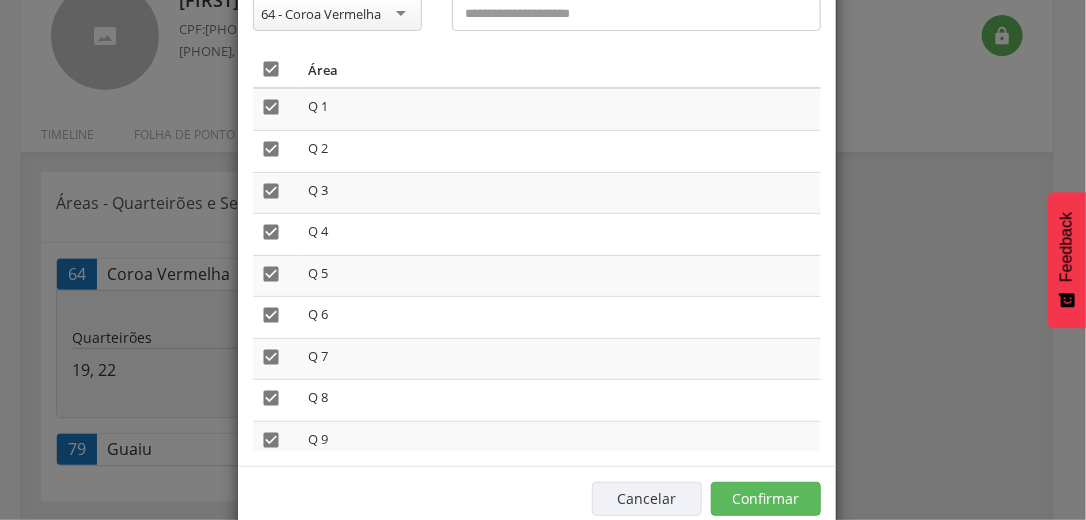 scroll, scrollTop: 169, scrollLeft: 0, axis: vertical 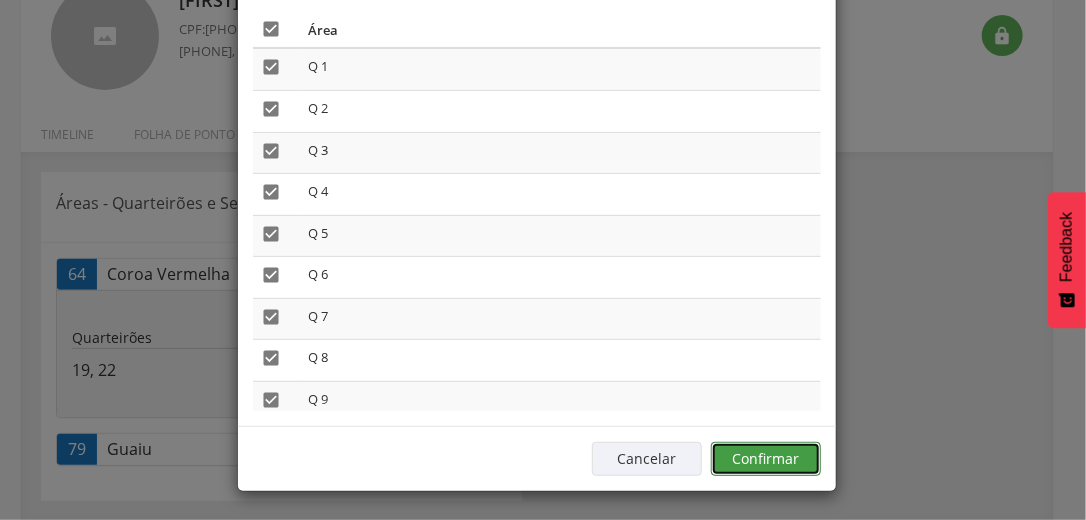 click on "Confirmar" at bounding box center (766, 459) 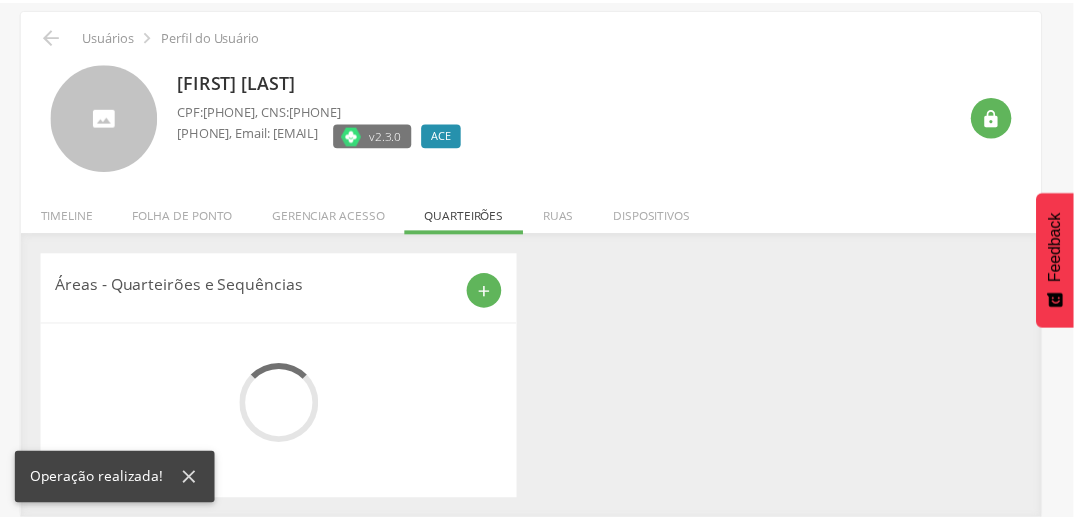 scroll, scrollTop: 153, scrollLeft: 0, axis: vertical 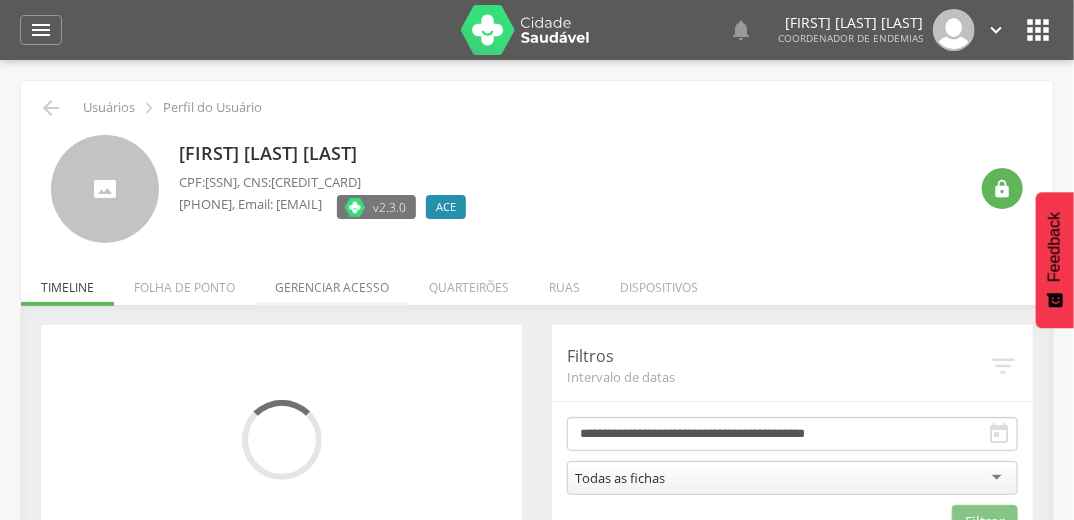 click on "Gerenciar acesso" at bounding box center (332, 282) 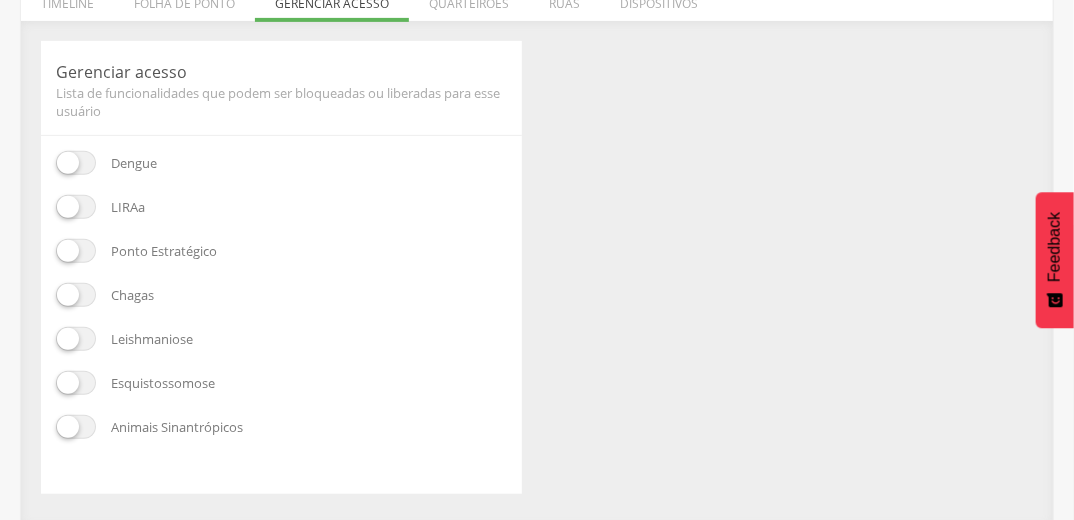 scroll, scrollTop: 288, scrollLeft: 0, axis: vertical 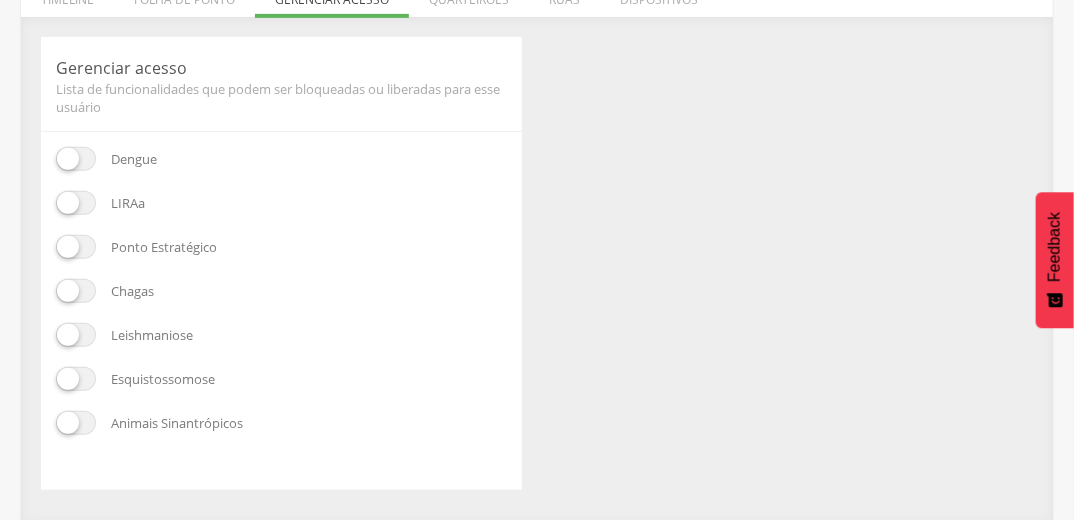 click at bounding box center [76, 247] 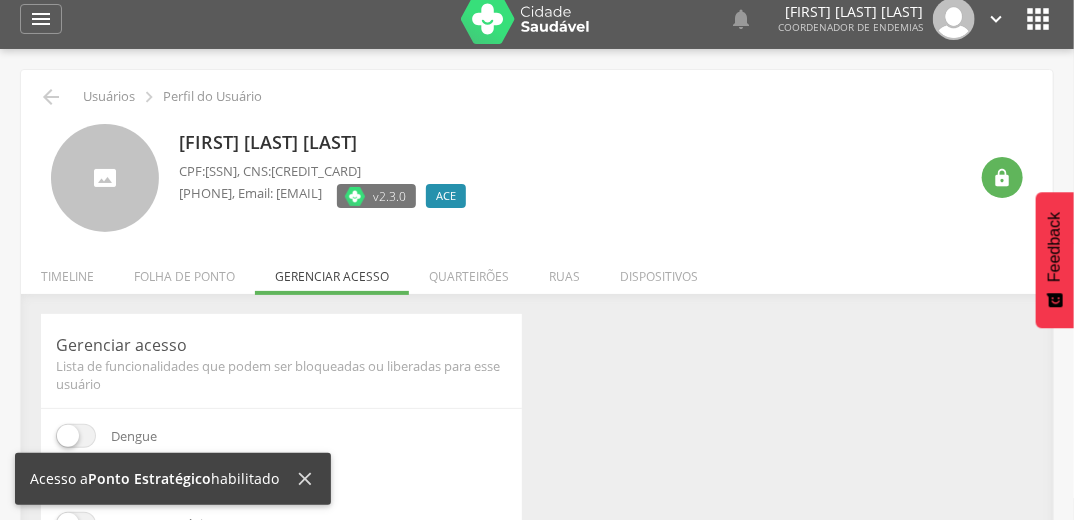 scroll, scrollTop: 0, scrollLeft: 0, axis: both 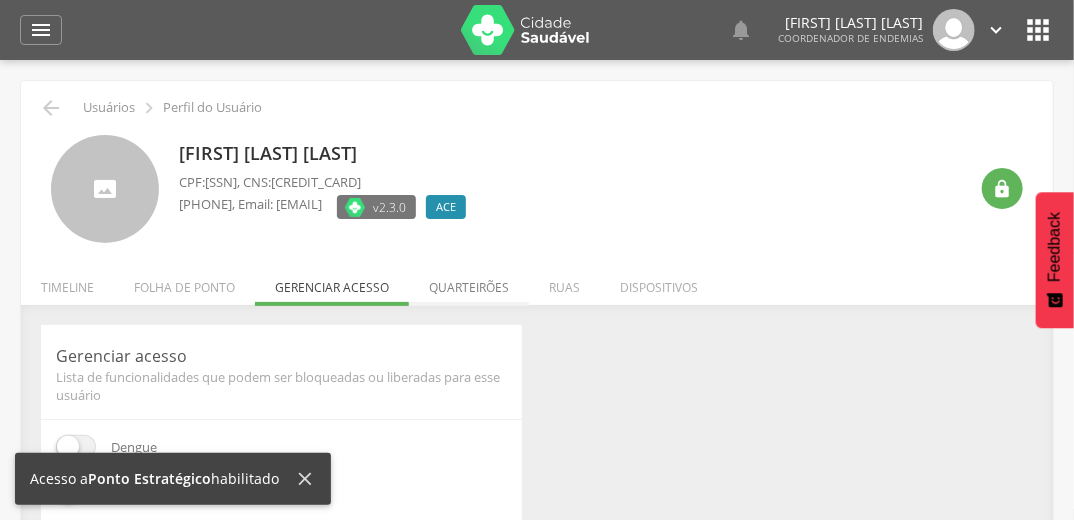 click on "Quarteirões" at bounding box center [469, 282] 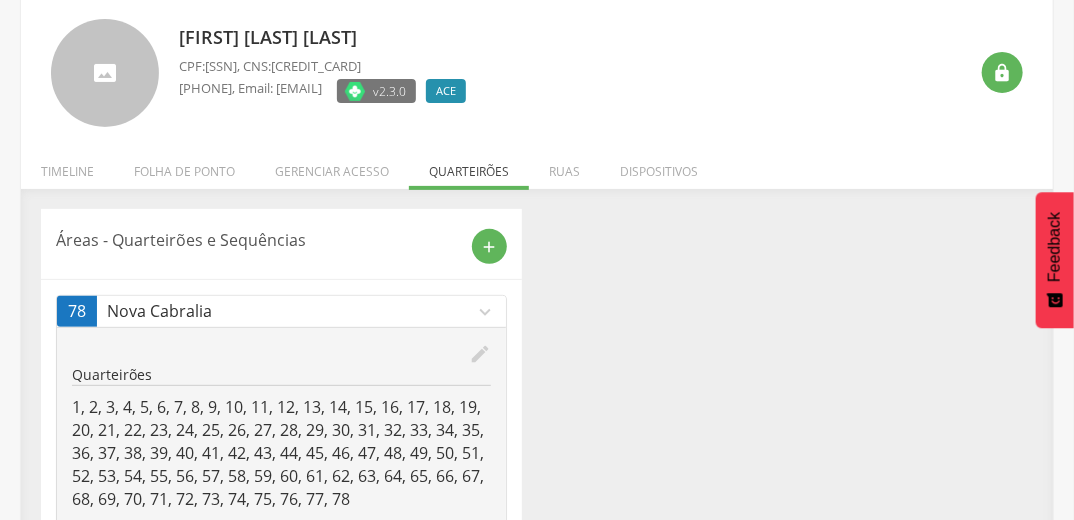 scroll, scrollTop: 0, scrollLeft: 0, axis: both 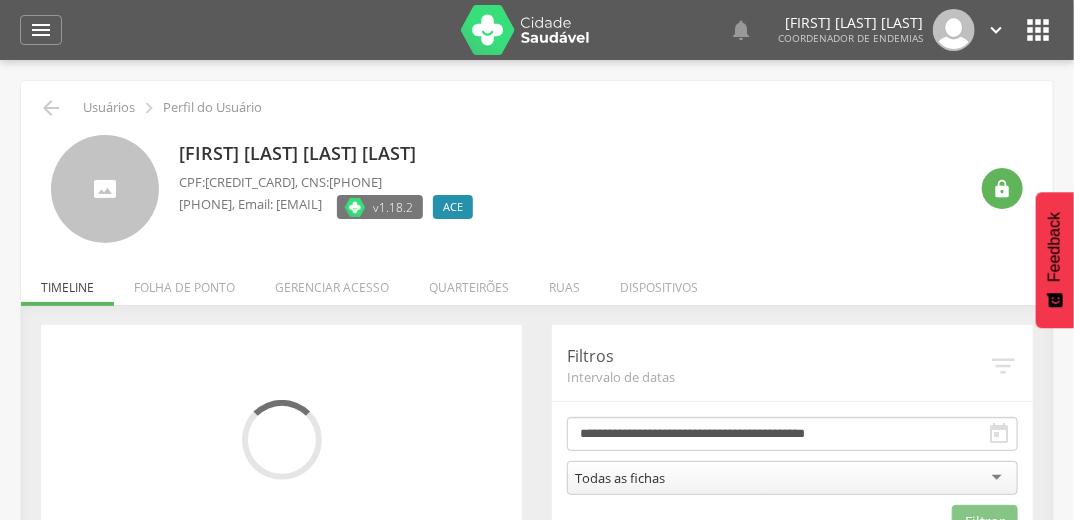 click on "Gerenciar acesso" at bounding box center [332, 282] 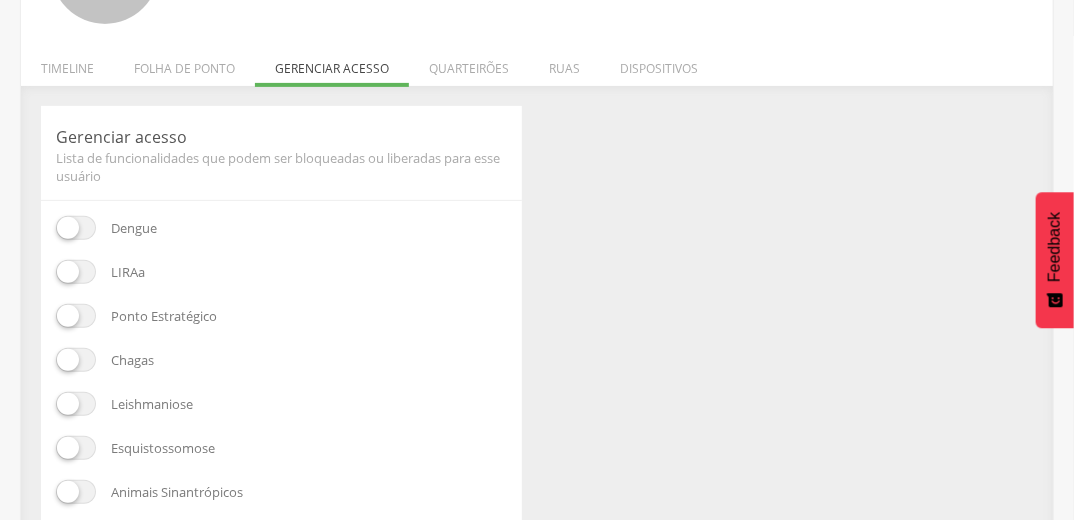 scroll, scrollTop: 240, scrollLeft: 0, axis: vertical 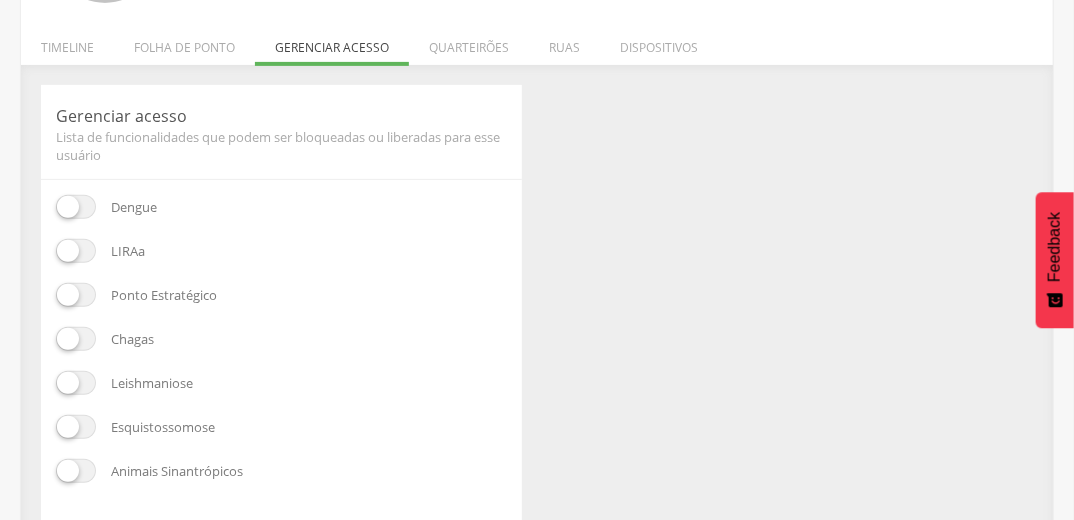 click at bounding box center (76, 295) 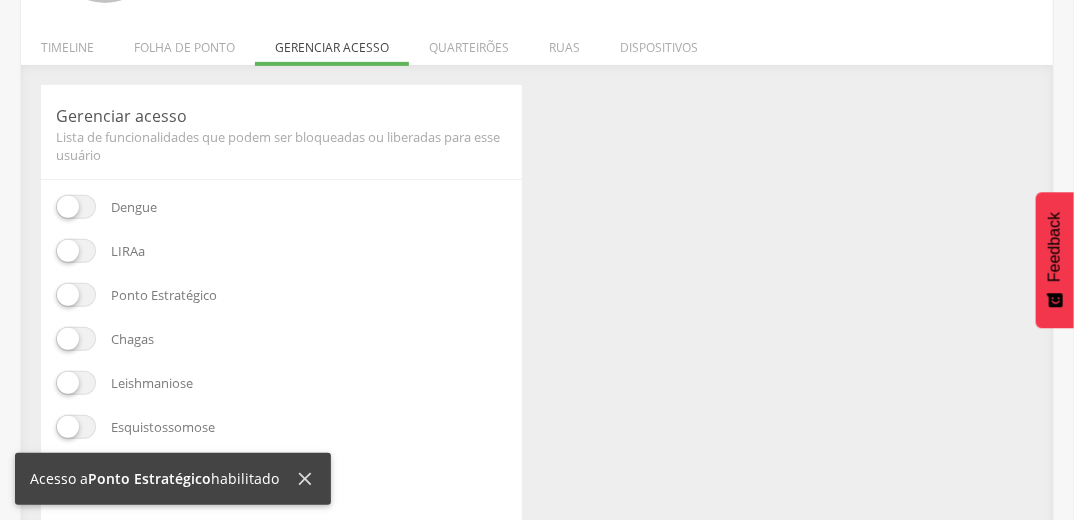 click on "Quarteirões" at bounding box center [469, 42] 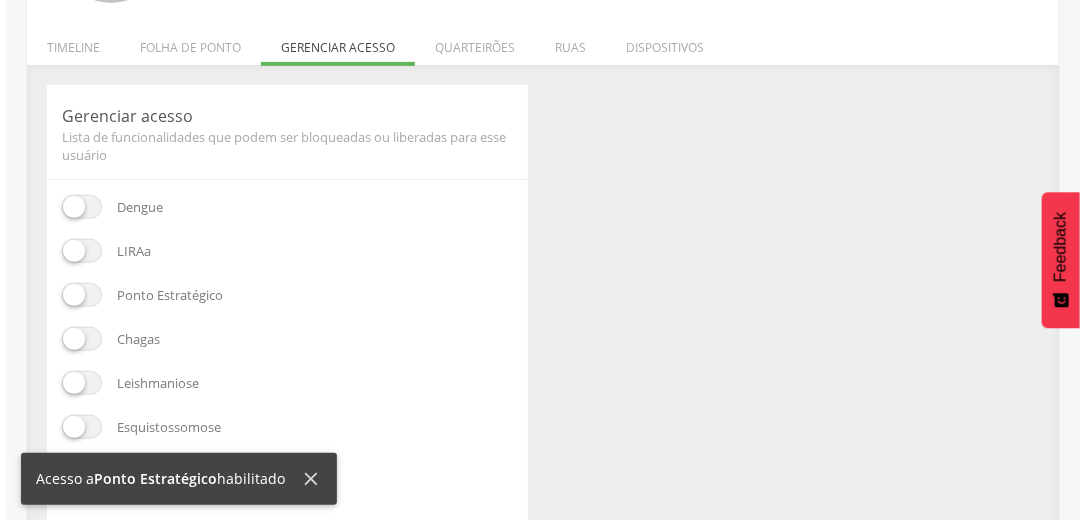 scroll, scrollTop: 153, scrollLeft: 0, axis: vertical 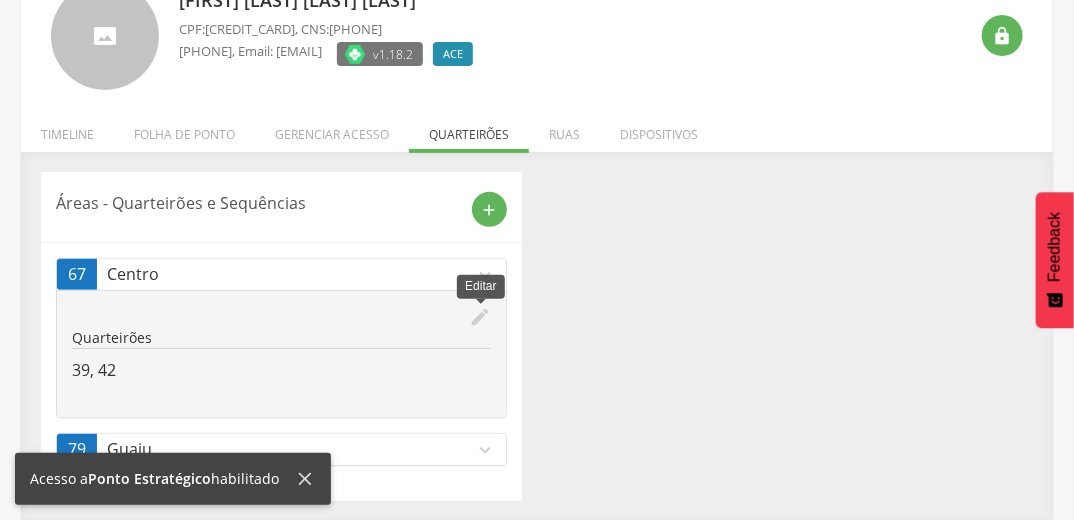 click on "edit" at bounding box center [480, 317] 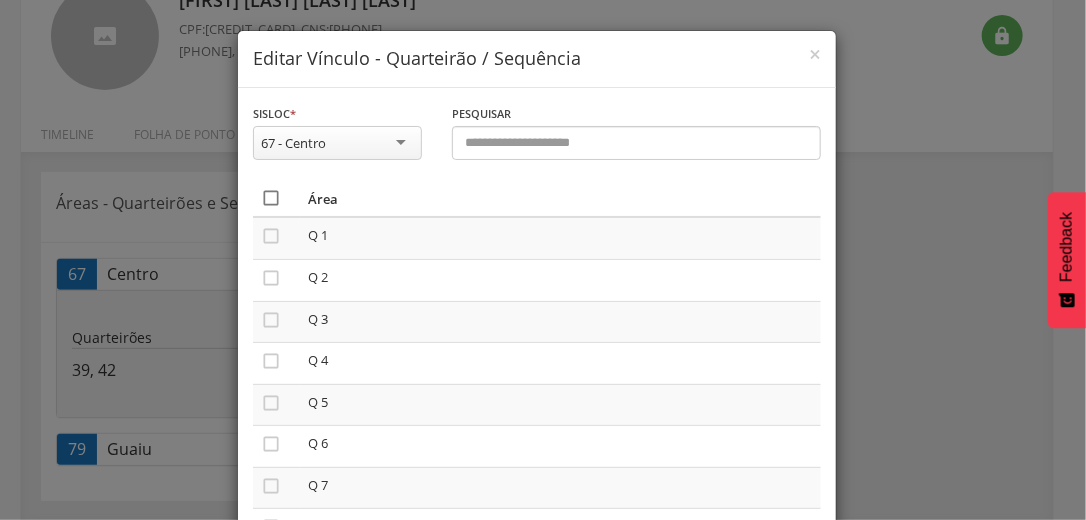 click on "" at bounding box center (271, 198) 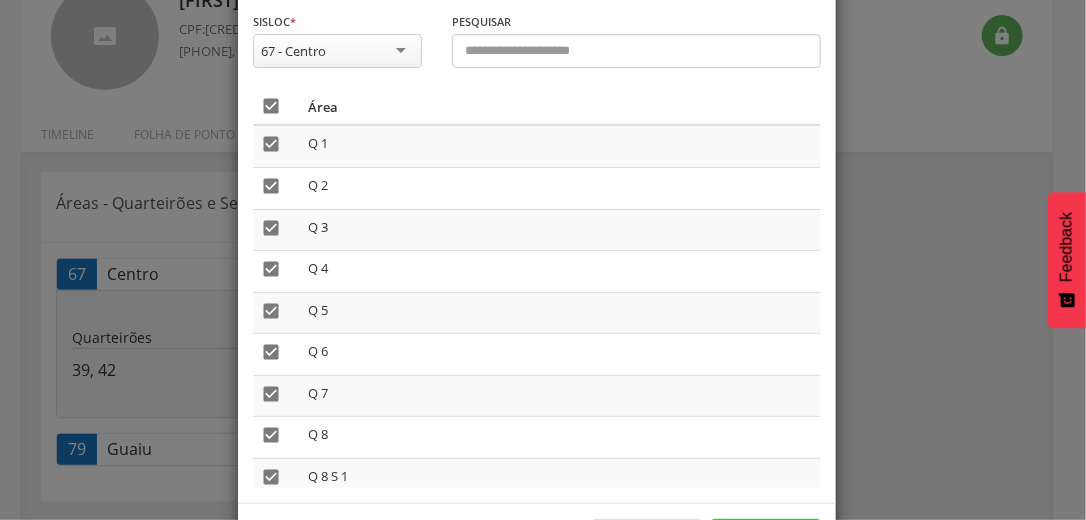 scroll, scrollTop: 169, scrollLeft: 0, axis: vertical 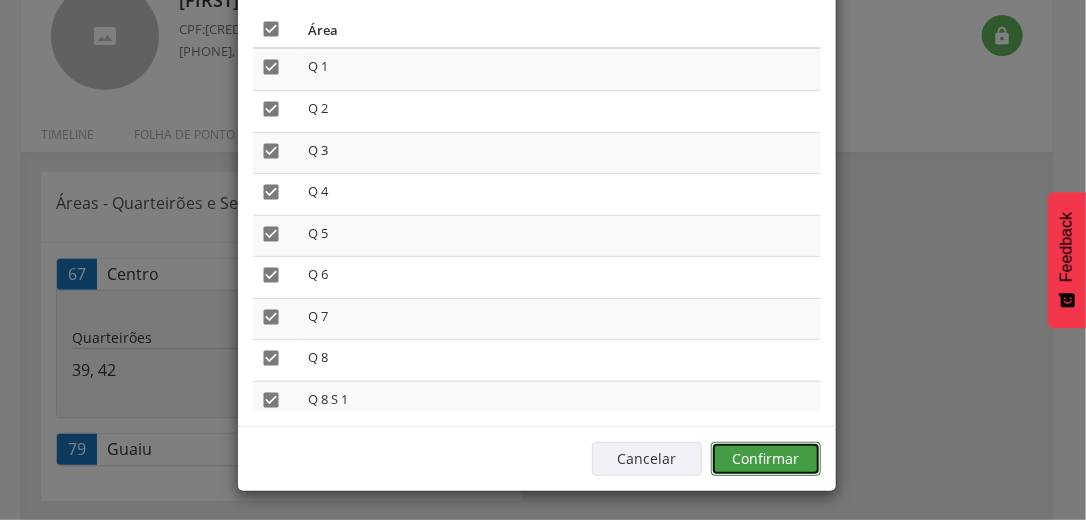 click on "Confirmar" at bounding box center (766, 459) 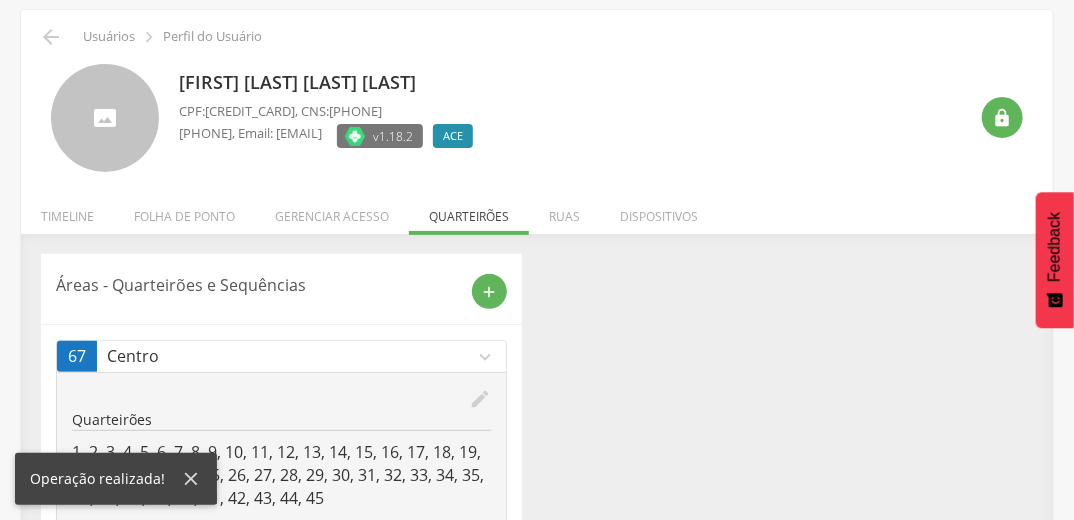 scroll, scrollTop: 0, scrollLeft: 0, axis: both 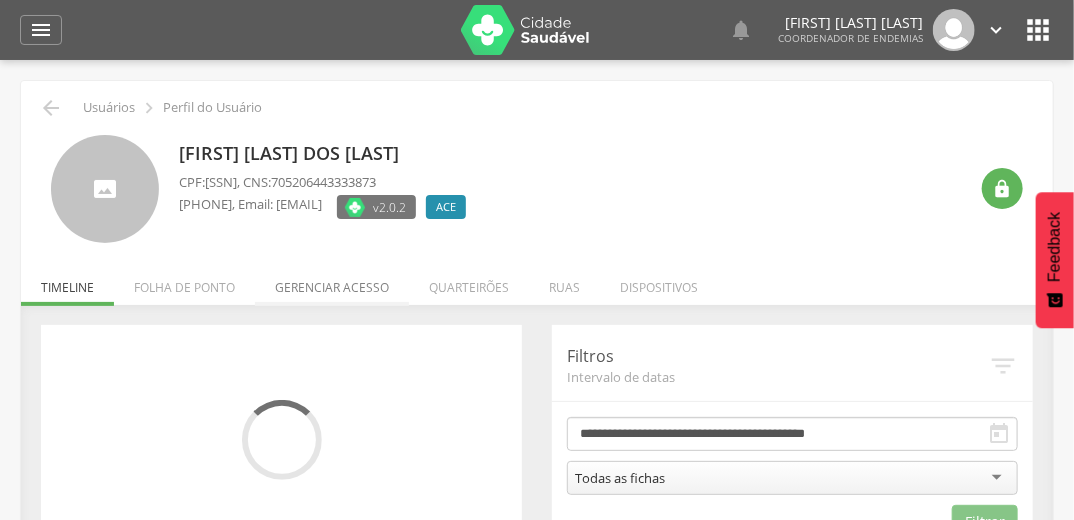 click on "Gerenciar acesso" at bounding box center (332, 282) 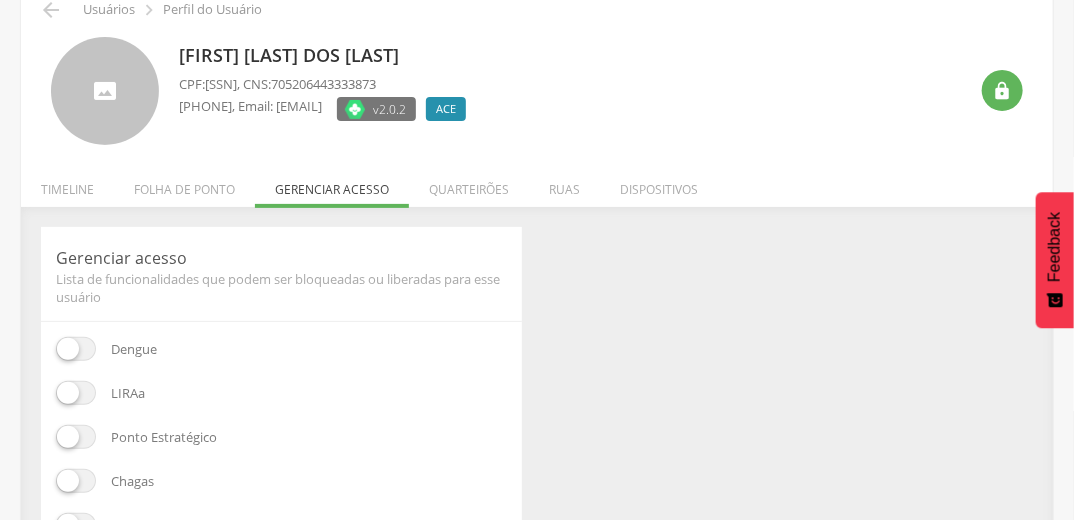 scroll, scrollTop: 240, scrollLeft: 0, axis: vertical 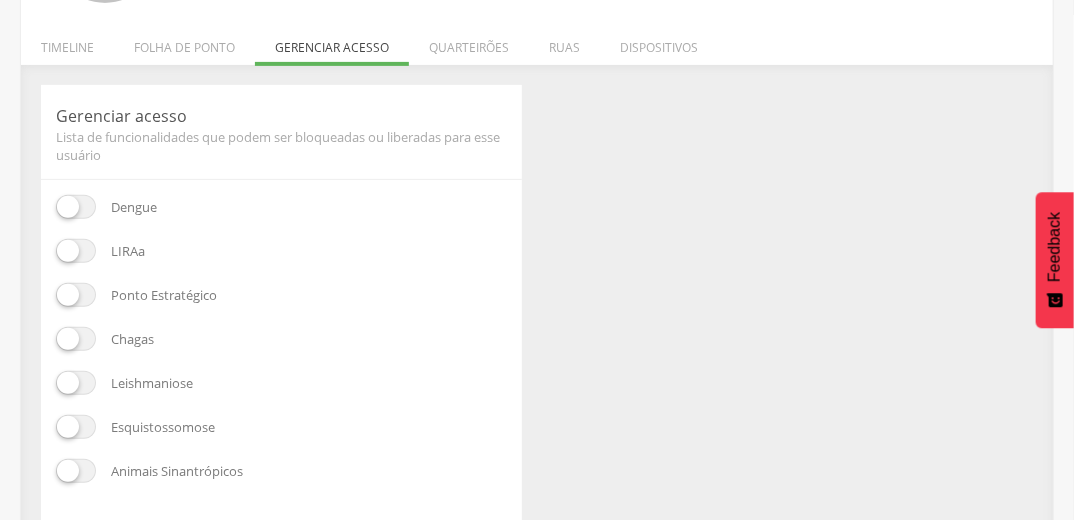 click at bounding box center (76, 295) 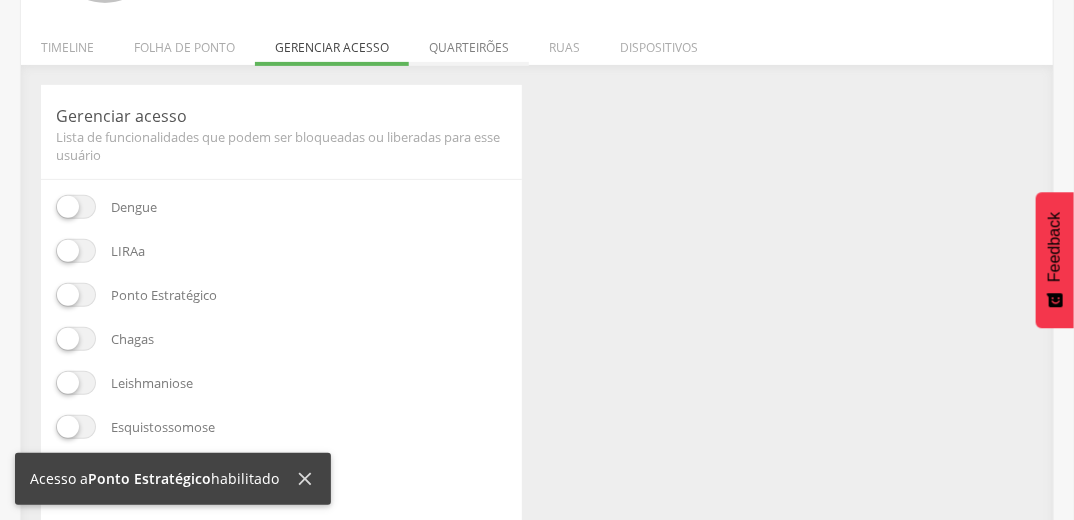 click on "Quarteirões" at bounding box center (469, 42) 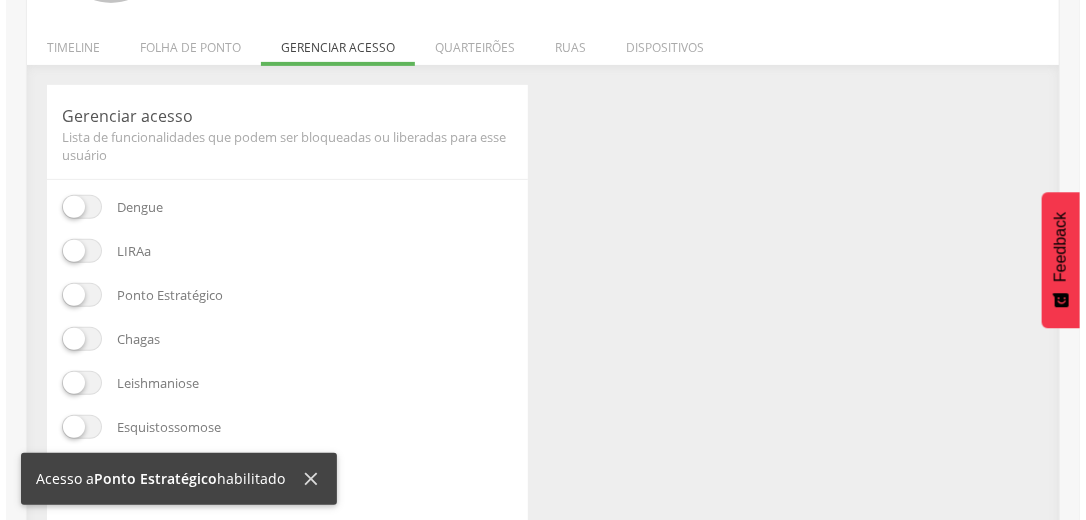 scroll, scrollTop: 153, scrollLeft: 0, axis: vertical 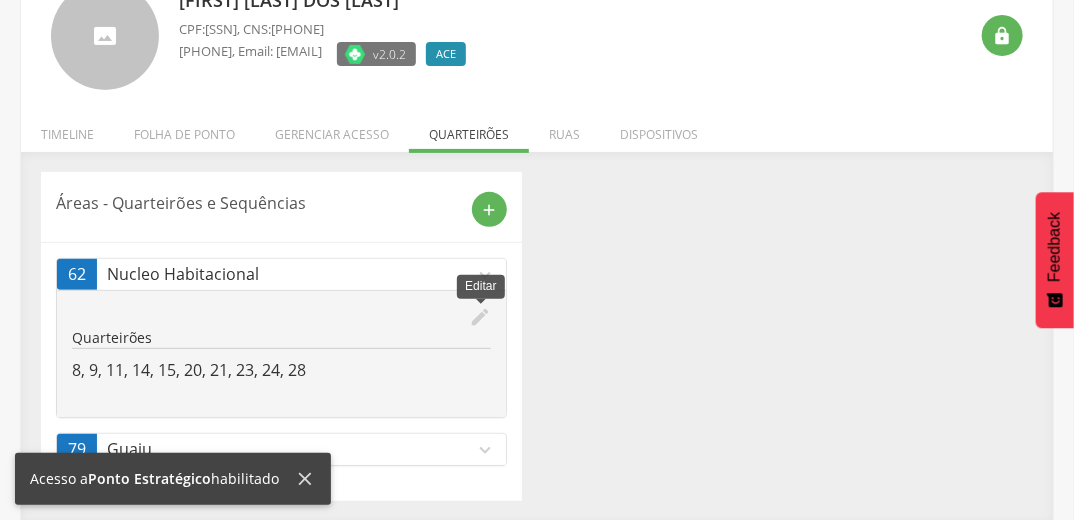 click on "edit" at bounding box center [480, 317] 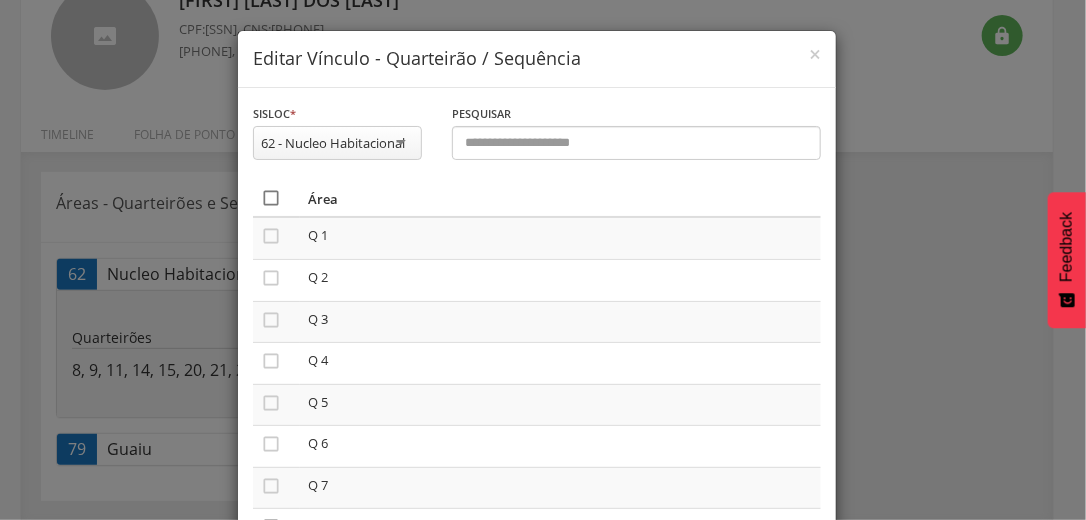 click on "" at bounding box center (271, 198) 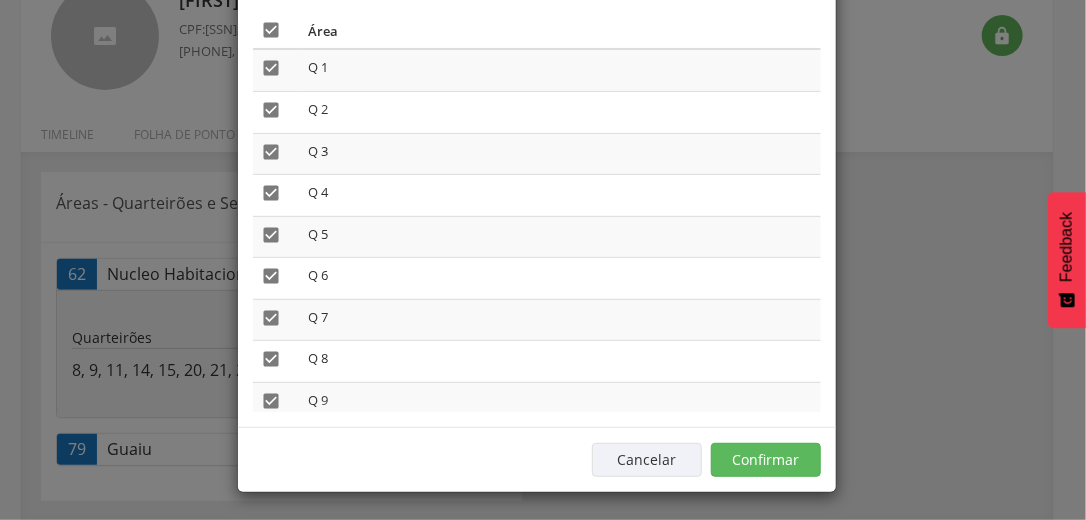 scroll, scrollTop: 169, scrollLeft: 0, axis: vertical 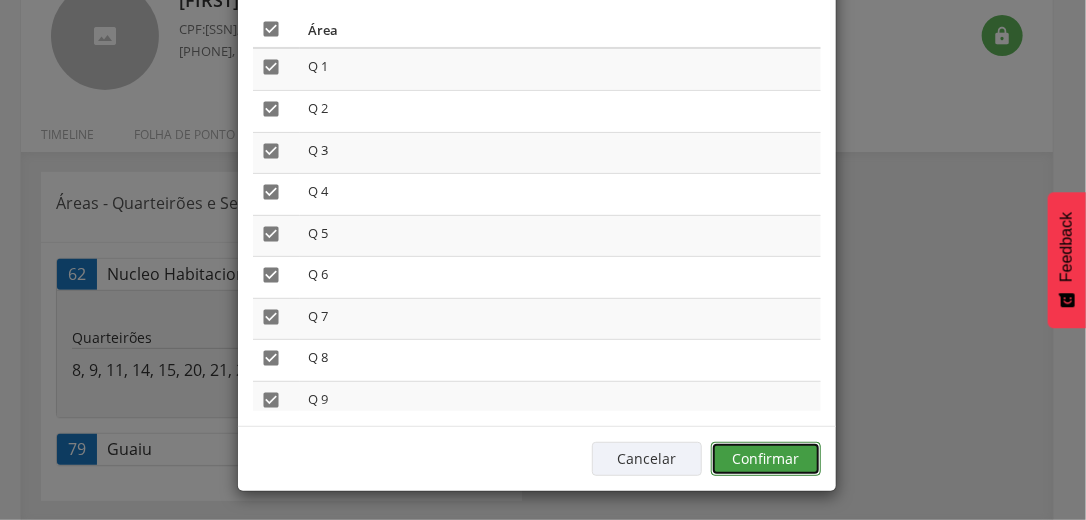 click on "Confirmar" at bounding box center (766, 459) 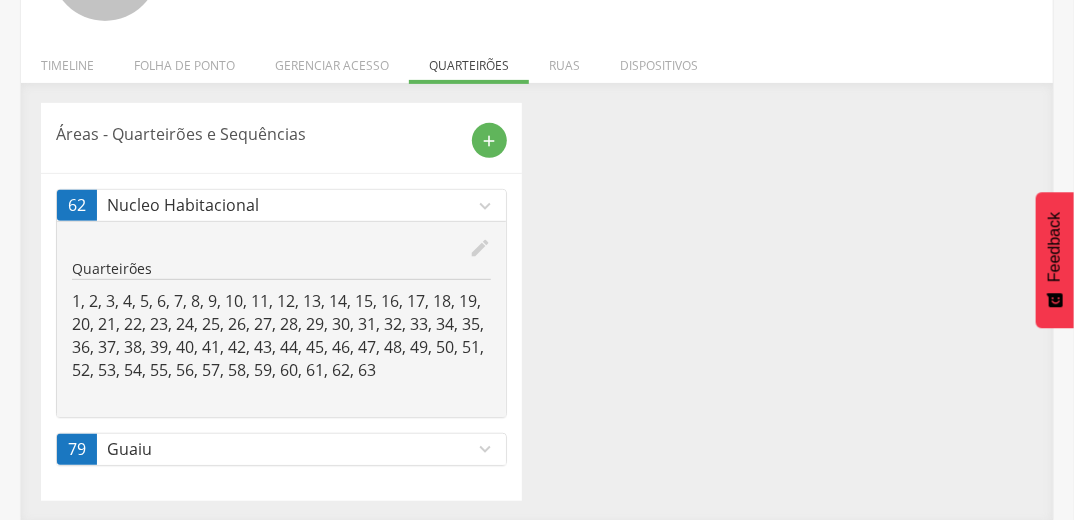scroll, scrollTop: 0, scrollLeft: 0, axis: both 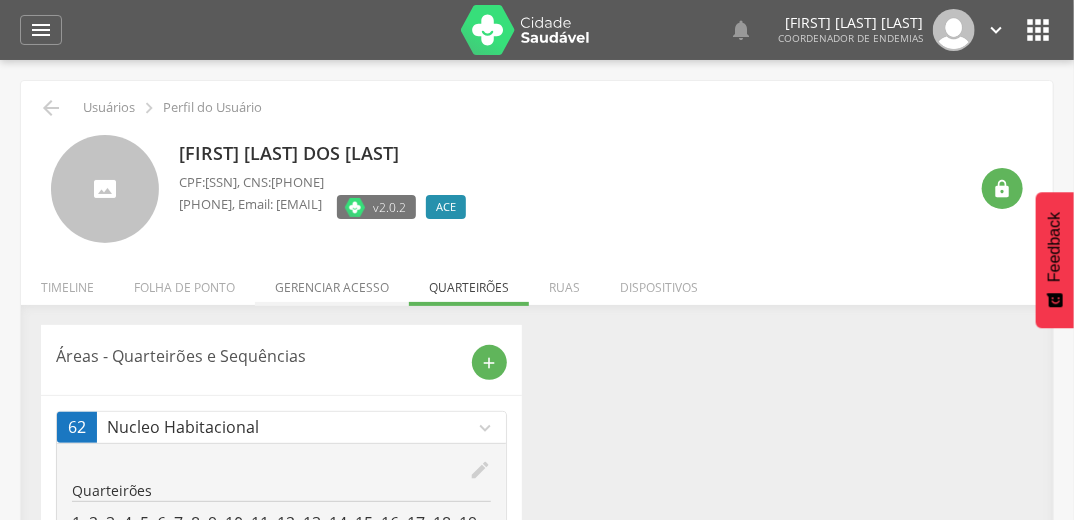 click on "Gerenciar acesso" at bounding box center (332, 282) 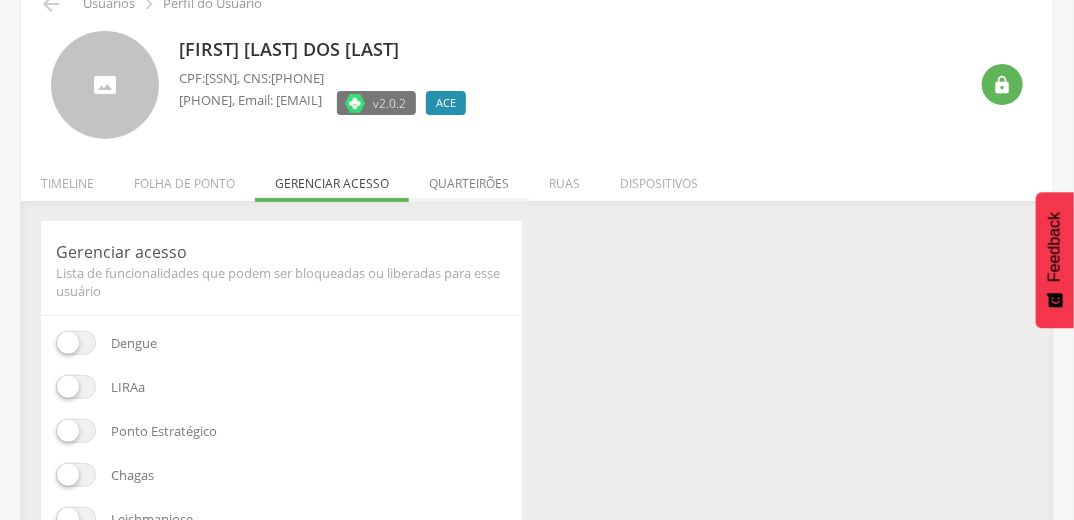 scroll, scrollTop: 0, scrollLeft: 0, axis: both 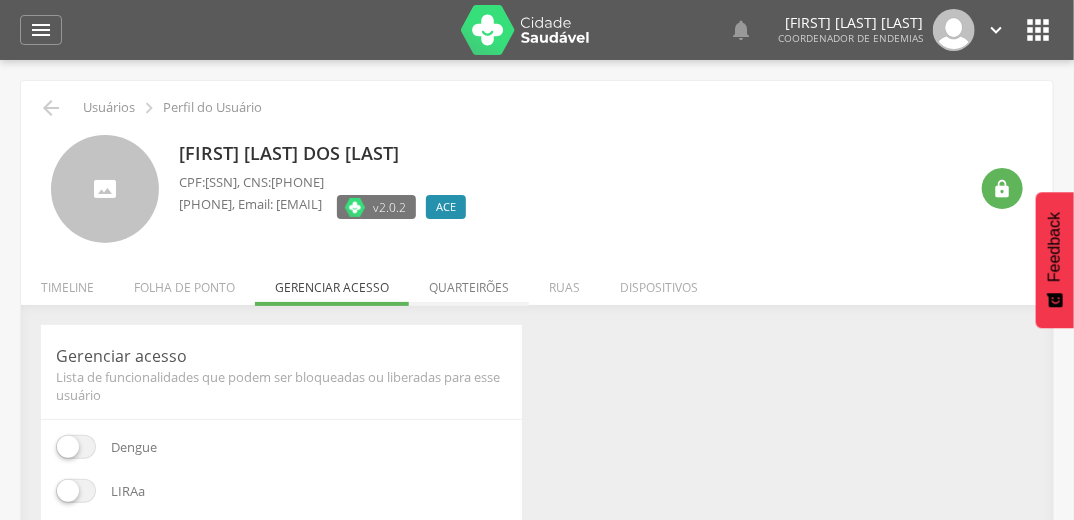 click on "Quarteirões" at bounding box center [469, 282] 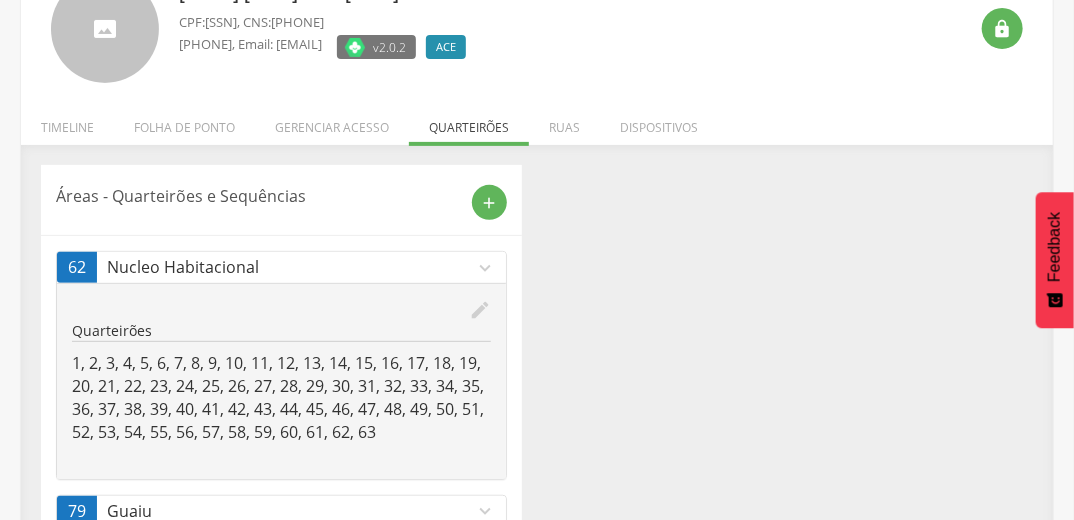 scroll, scrollTop: 0, scrollLeft: 0, axis: both 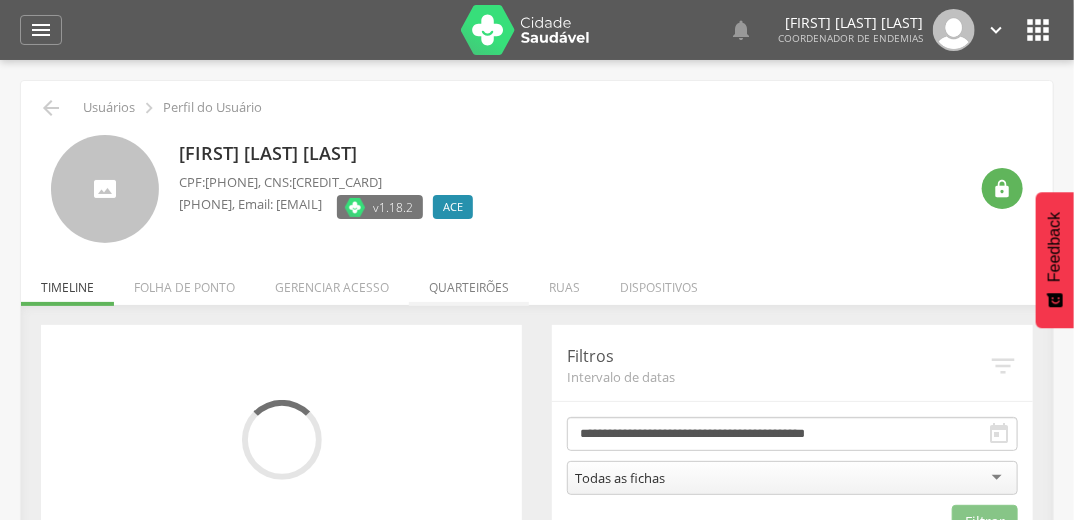 click on "Quarteirões" at bounding box center [469, 282] 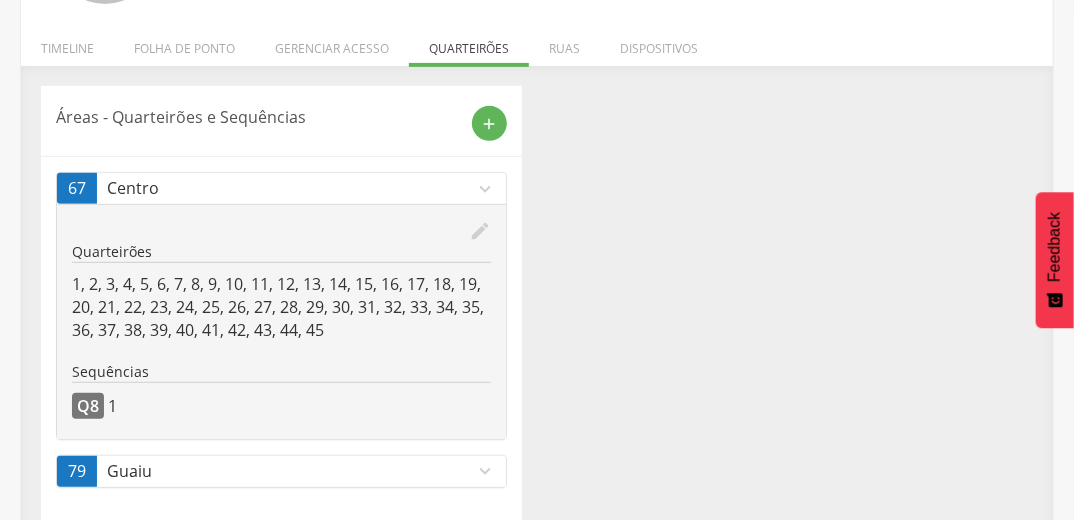 scroll, scrollTop: 240, scrollLeft: 0, axis: vertical 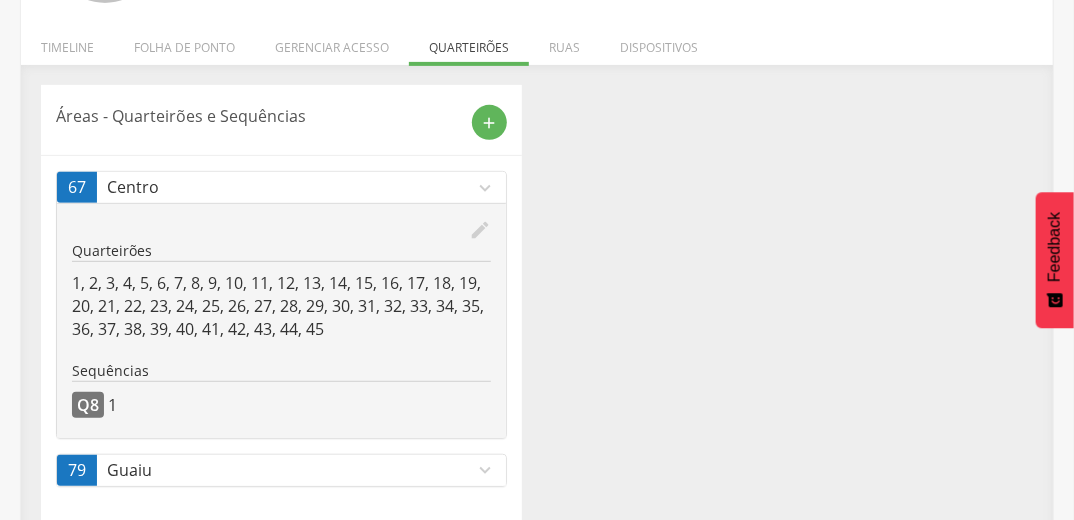 click on "expand_more" at bounding box center (485, 470) 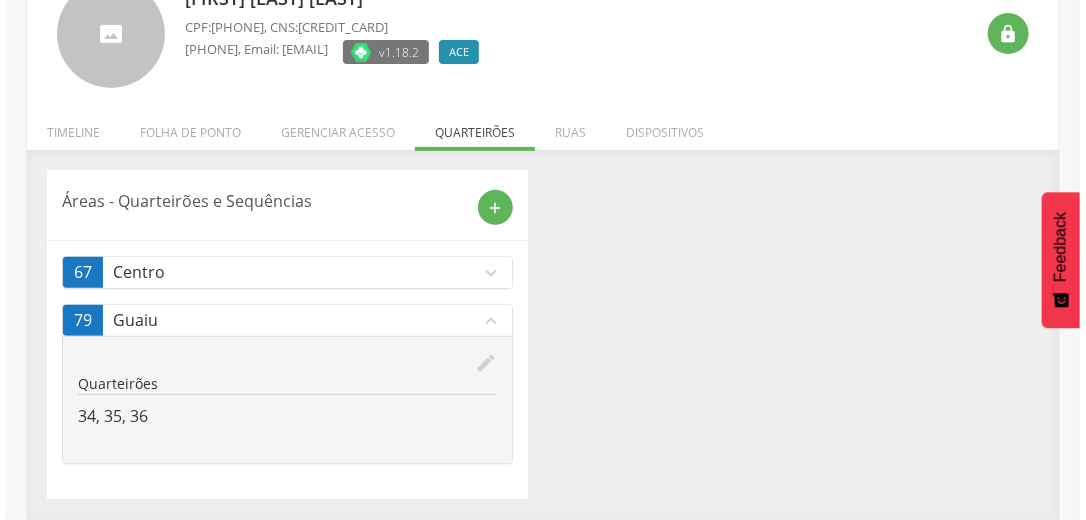 scroll, scrollTop: 153, scrollLeft: 0, axis: vertical 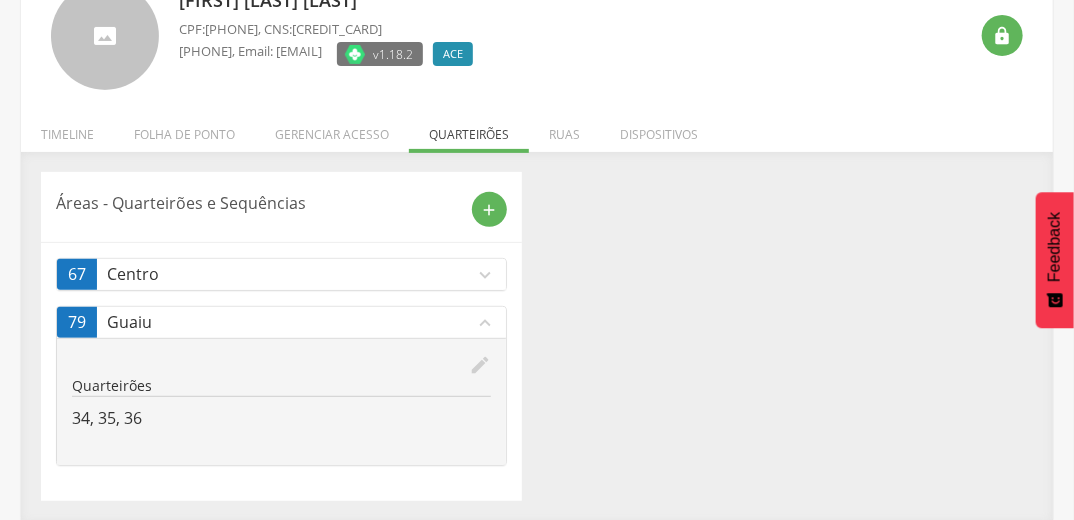 click on "edit" at bounding box center (480, 365) 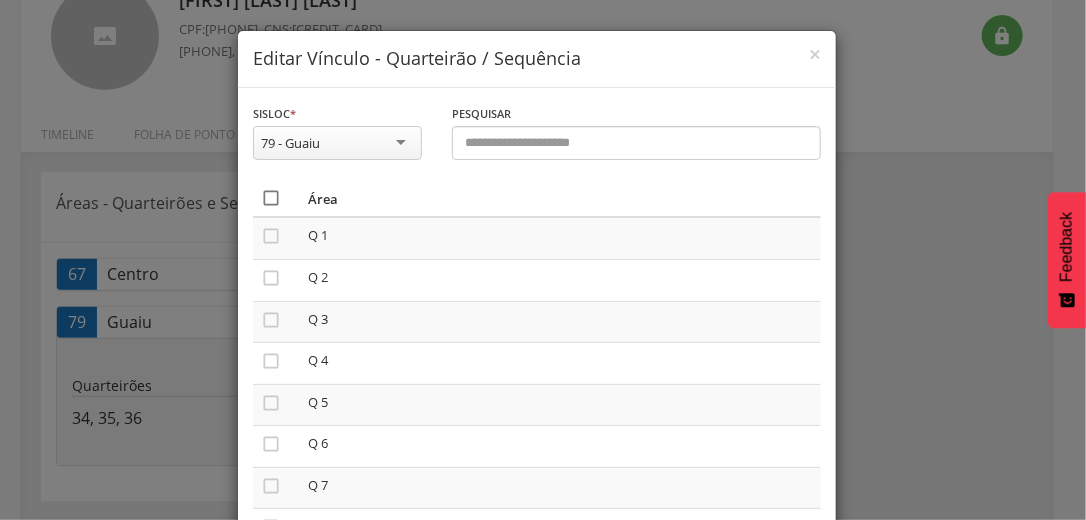 click on "" at bounding box center [271, 198] 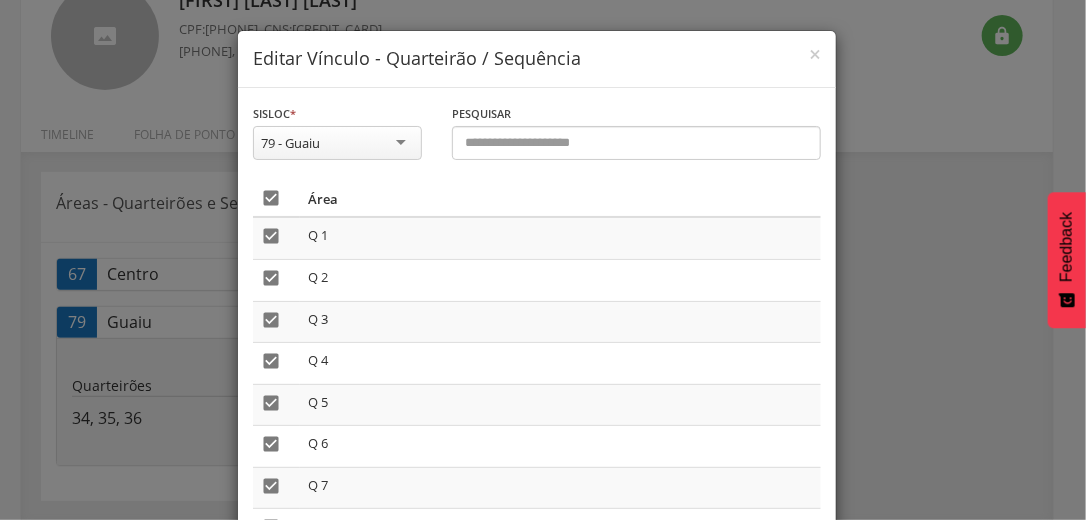 click on "" at bounding box center (271, 198) 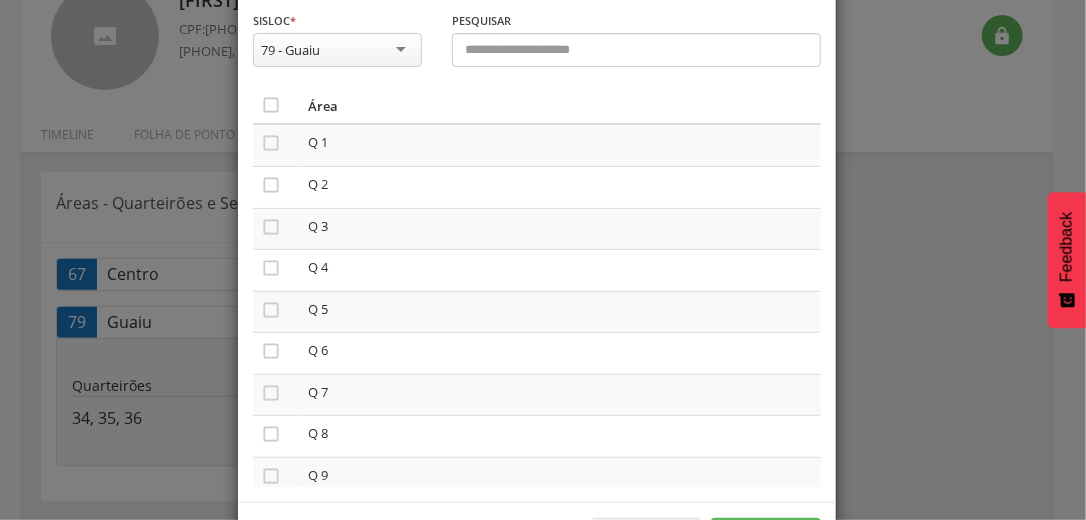 scroll, scrollTop: 169, scrollLeft: 0, axis: vertical 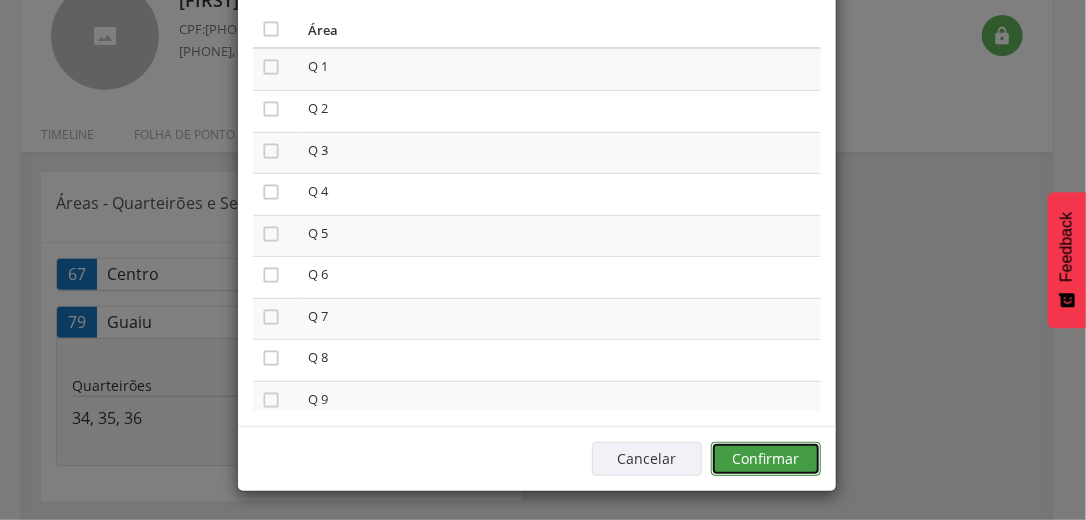 click on "Confirmar" at bounding box center [766, 459] 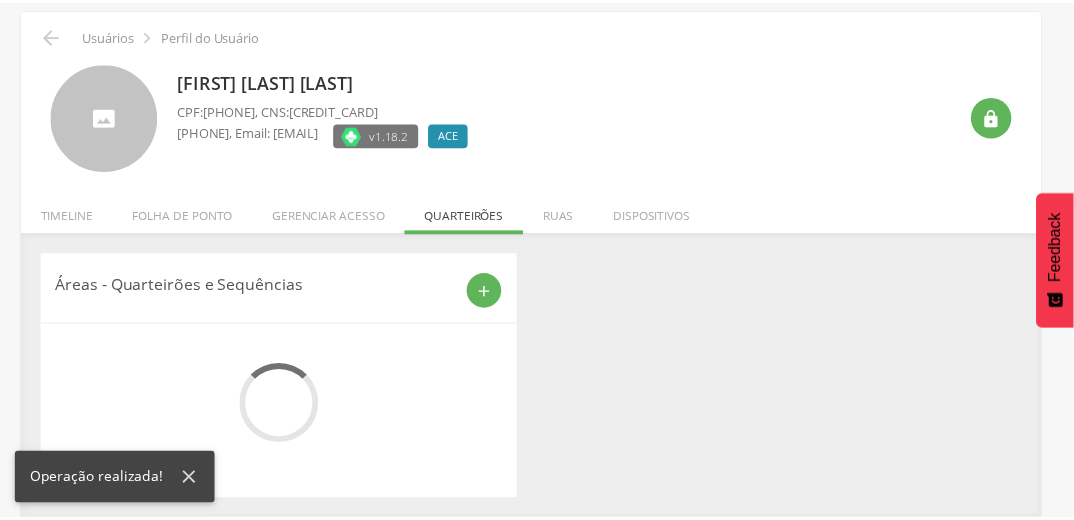 scroll, scrollTop: 153, scrollLeft: 0, axis: vertical 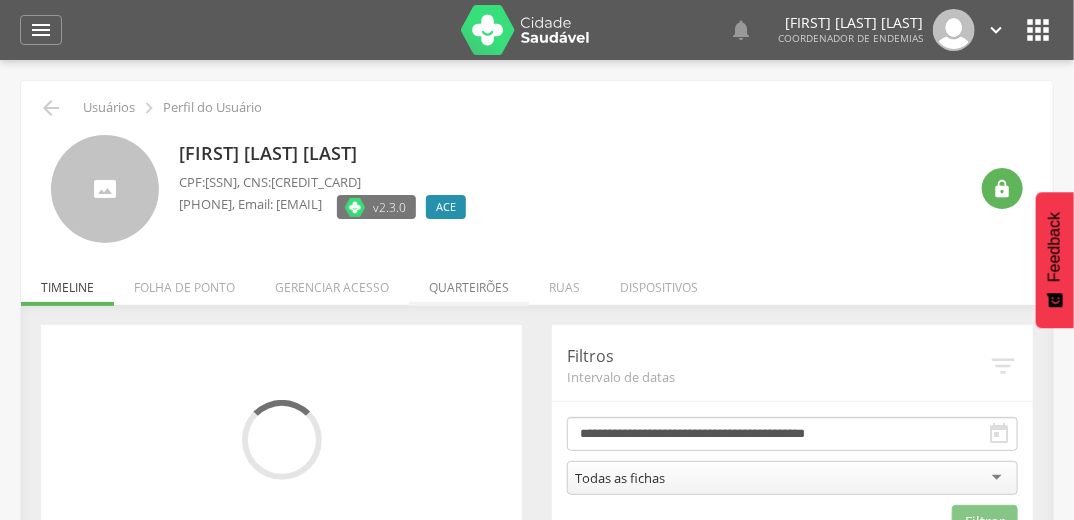 click on "Quarteirões" at bounding box center [469, 282] 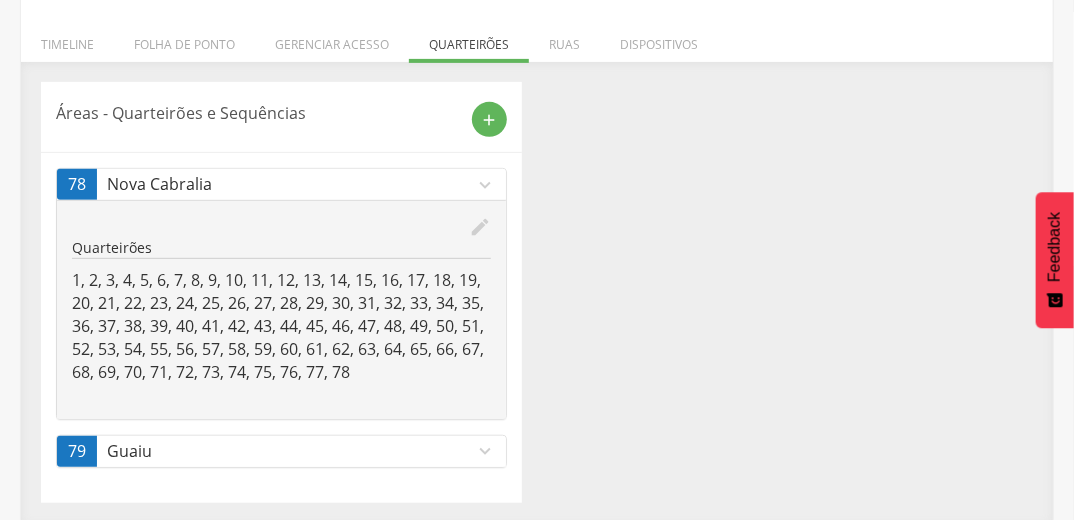scroll, scrollTop: 244, scrollLeft: 0, axis: vertical 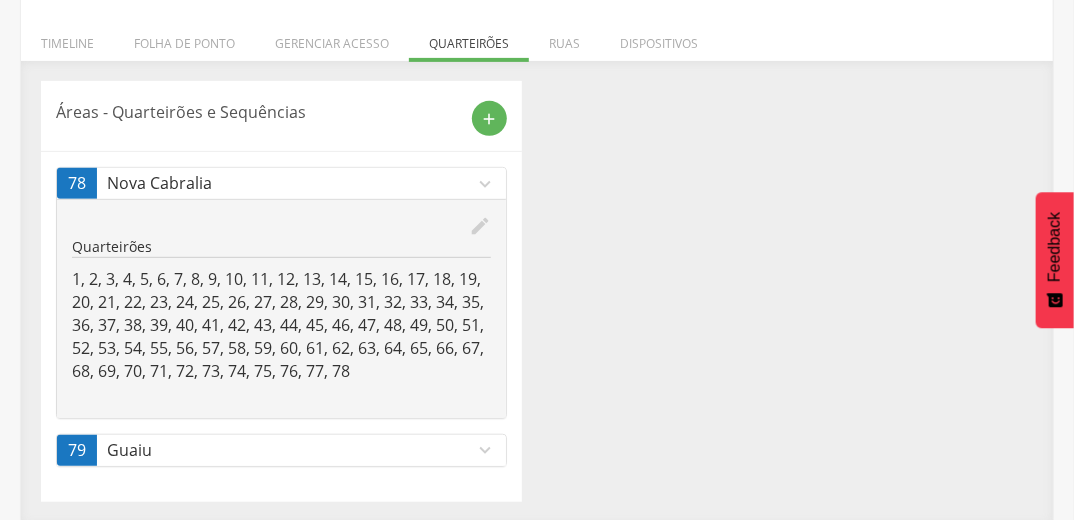 click on "expand_more" at bounding box center (485, 450) 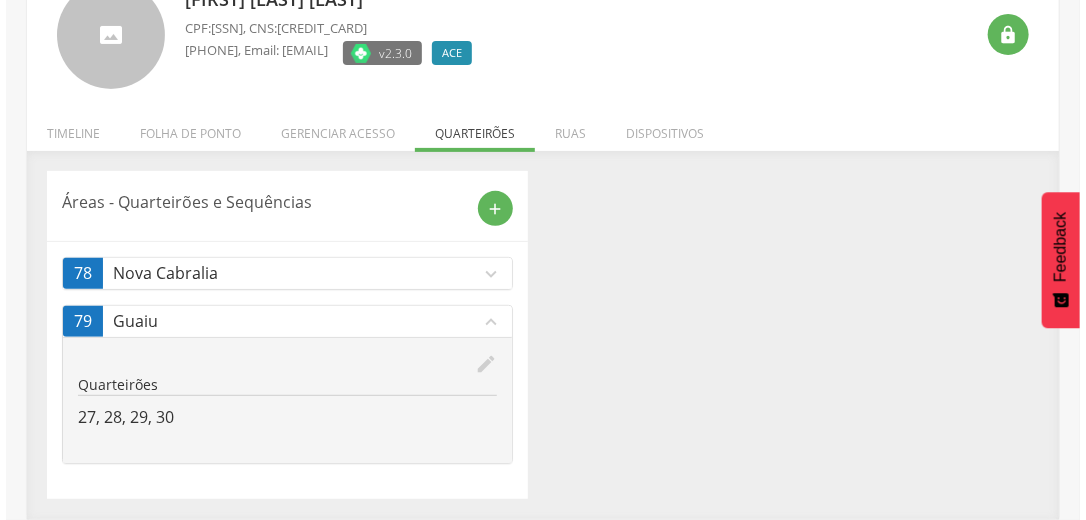 scroll, scrollTop: 153, scrollLeft: 0, axis: vertical 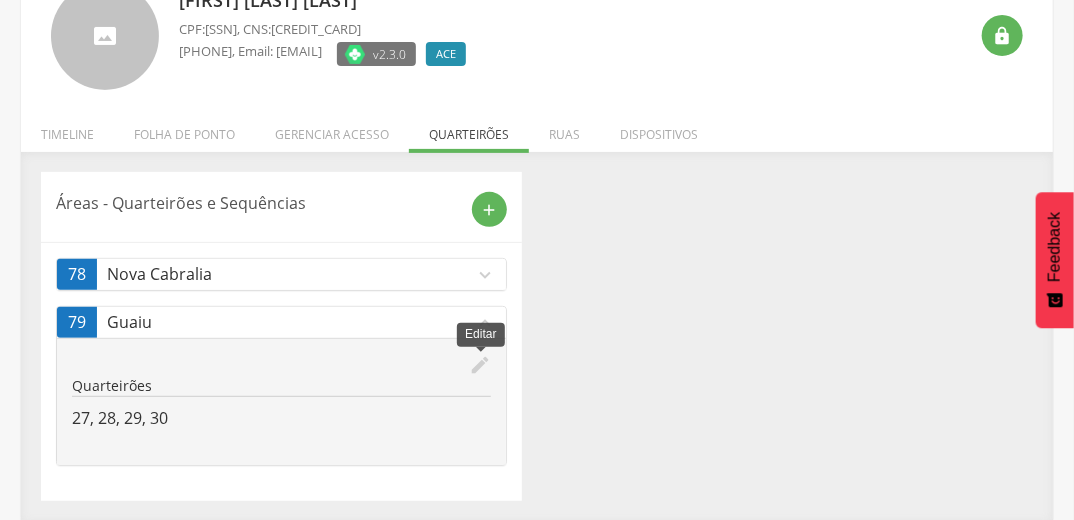 click on "edit" at bounding box center [480, 365] 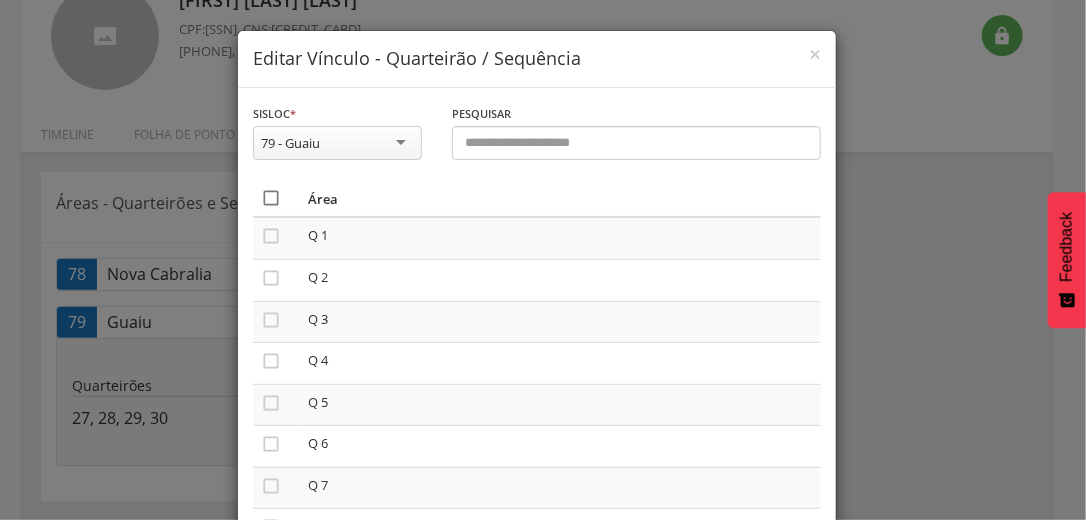 click on "" at bounding box center [271, 198] 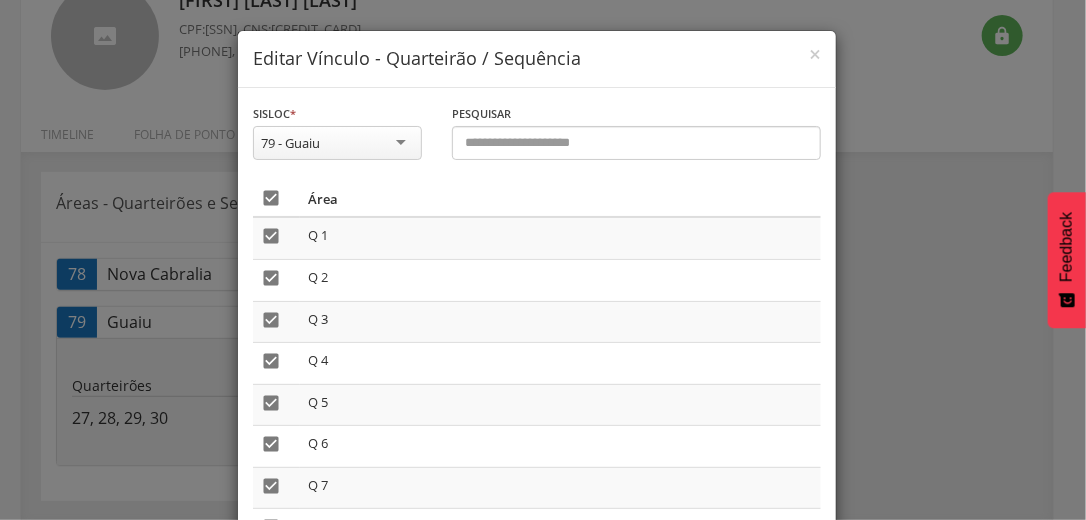 click on "" at bounding box center (271, 198) 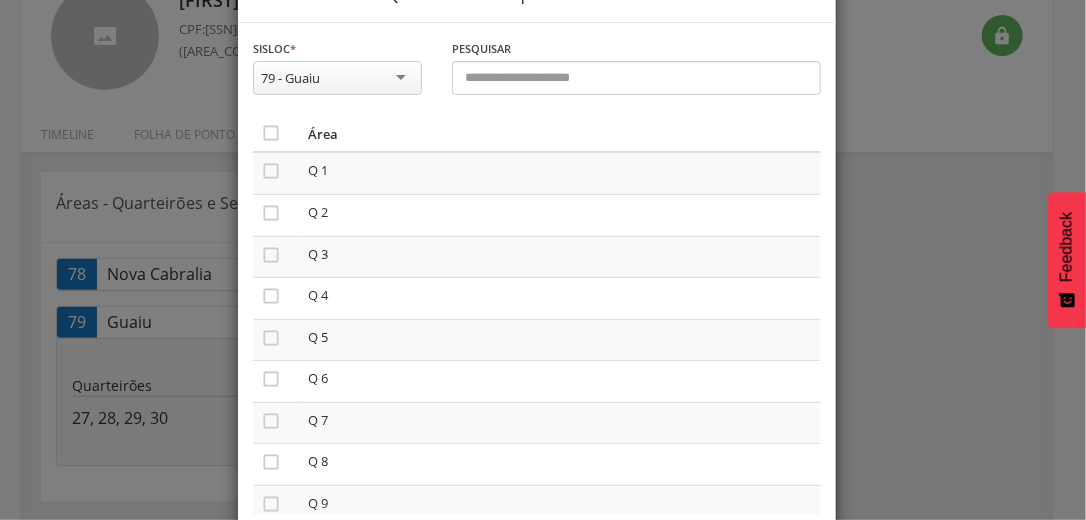 scroll, scrollTop: 169, scrollLeft: 0, axis: vertical 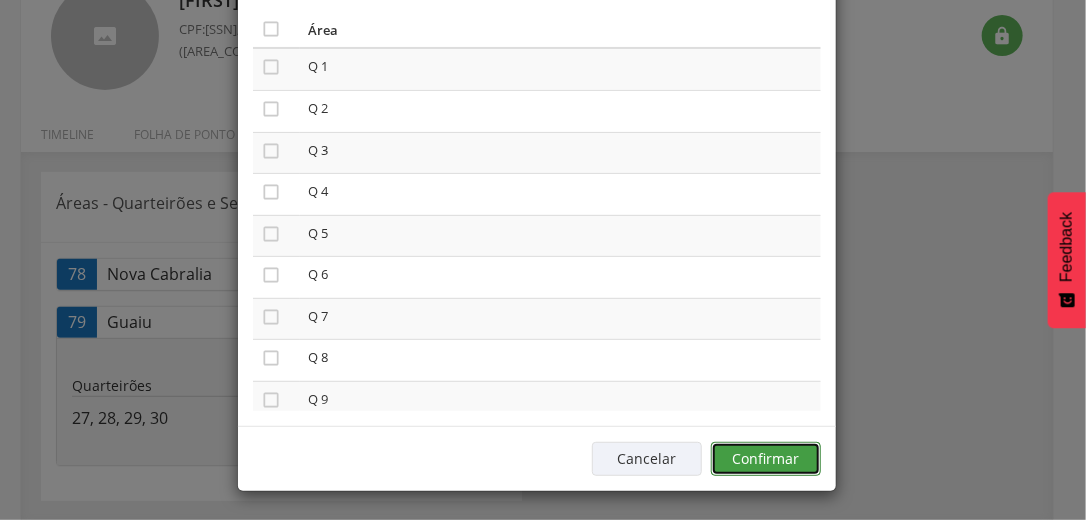 click on "Confirmar" at bounding box center [766, 459] 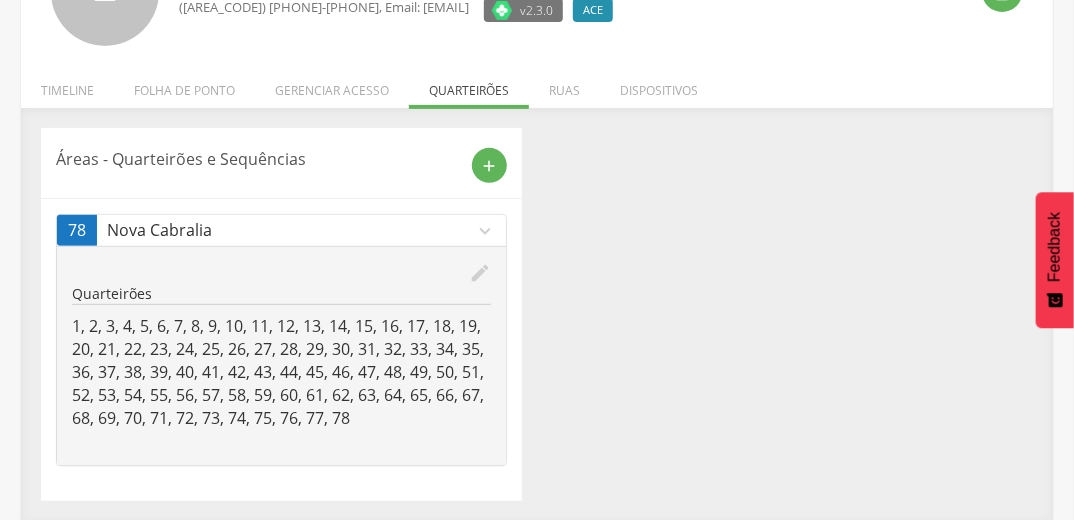 scroll, scrollTop: 0, scrollLeft: 0, axis: both 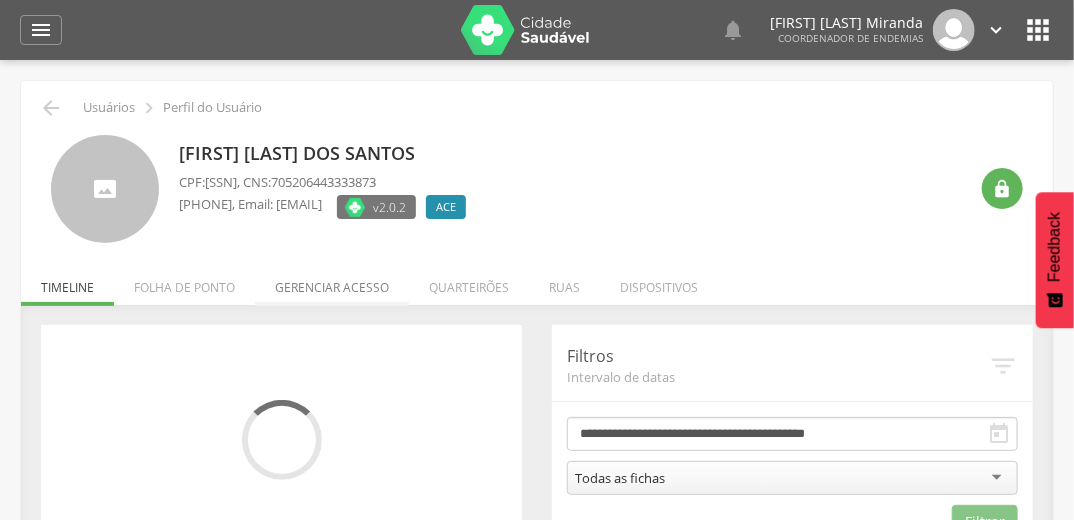 click on "Gerenciar acesso" at bounding box center (332, 282) 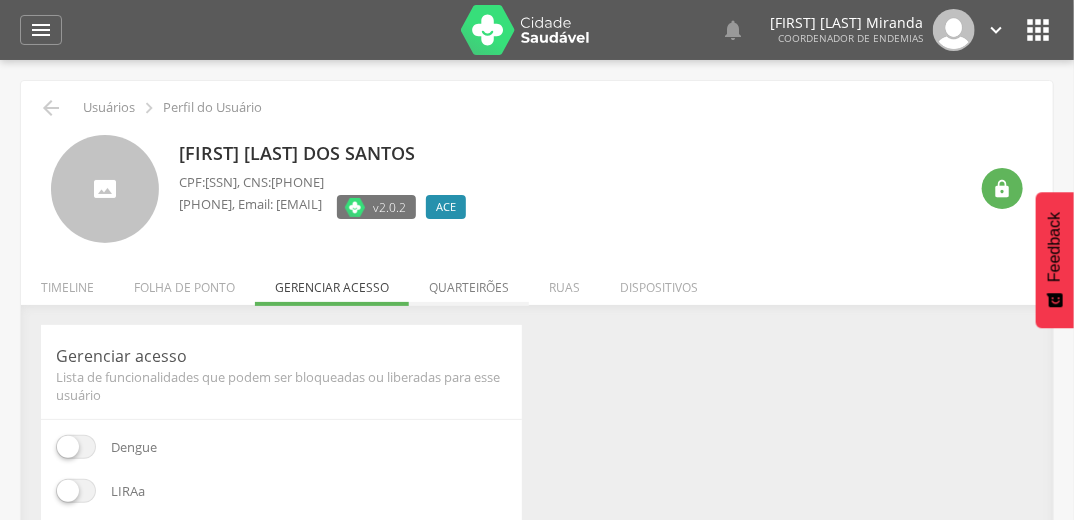 click on "Quarteirões" at bounding box center [469, 282] 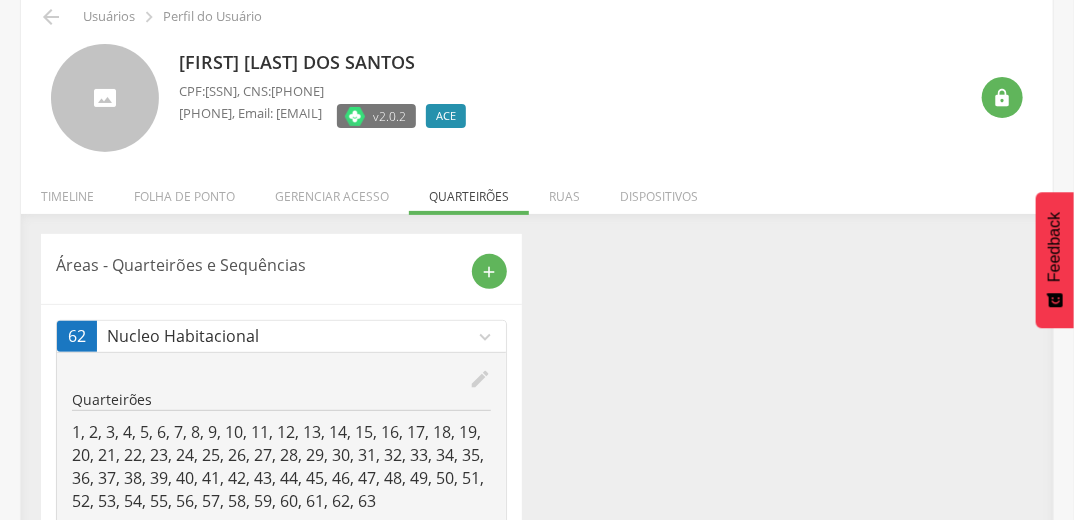 scroll, scrollTop: 222, scrollLeft: 0, axis: vertical 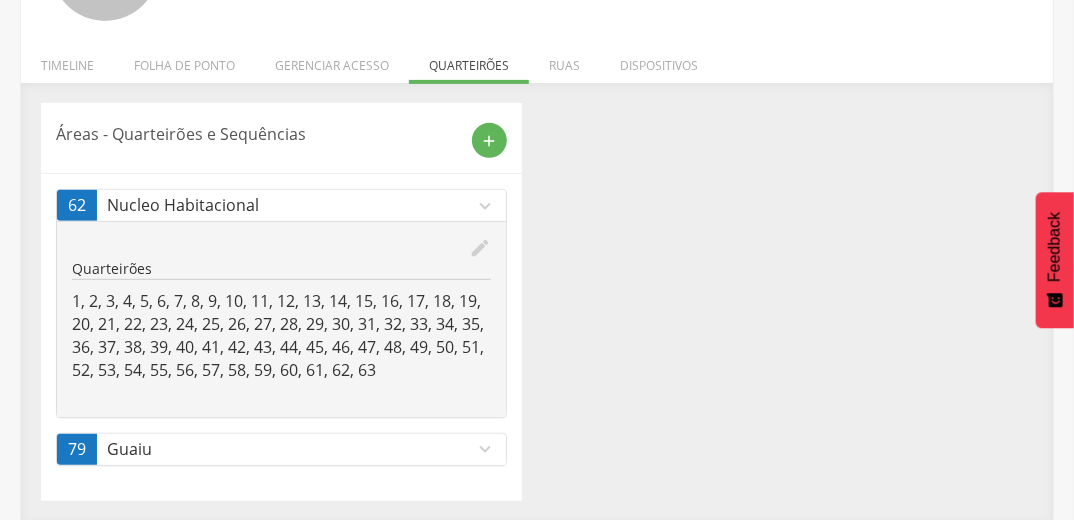 click on "expand_more" at bounding box center [485, 449] 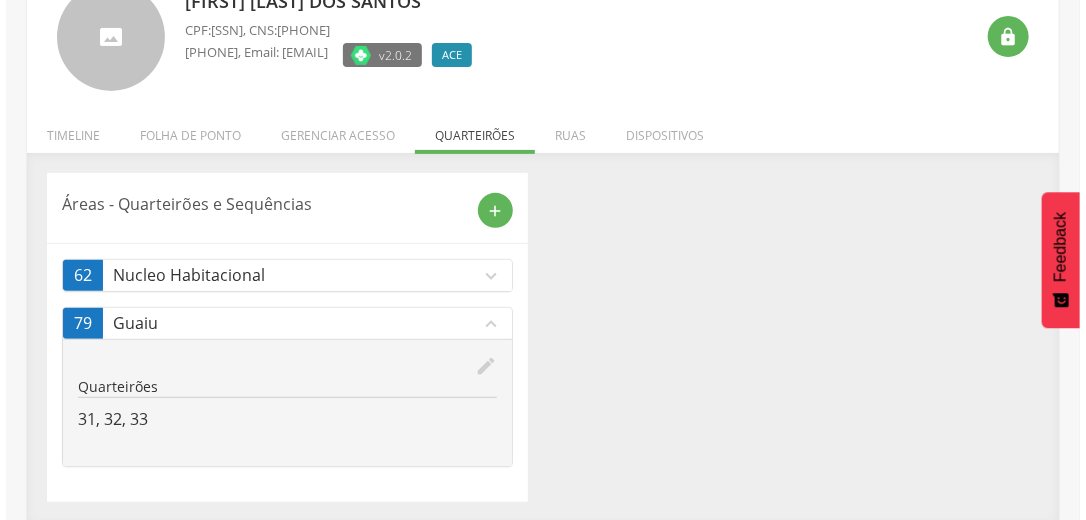 scroll, scrollTop: 153, scrollLeft: 0, axis: vertical 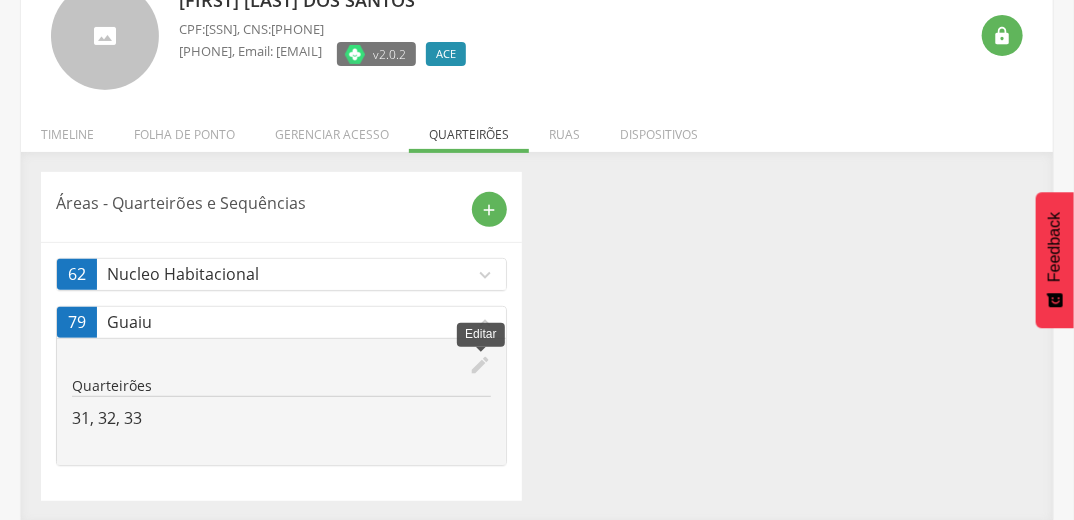click on "edit" at bounding box center [480, 365] 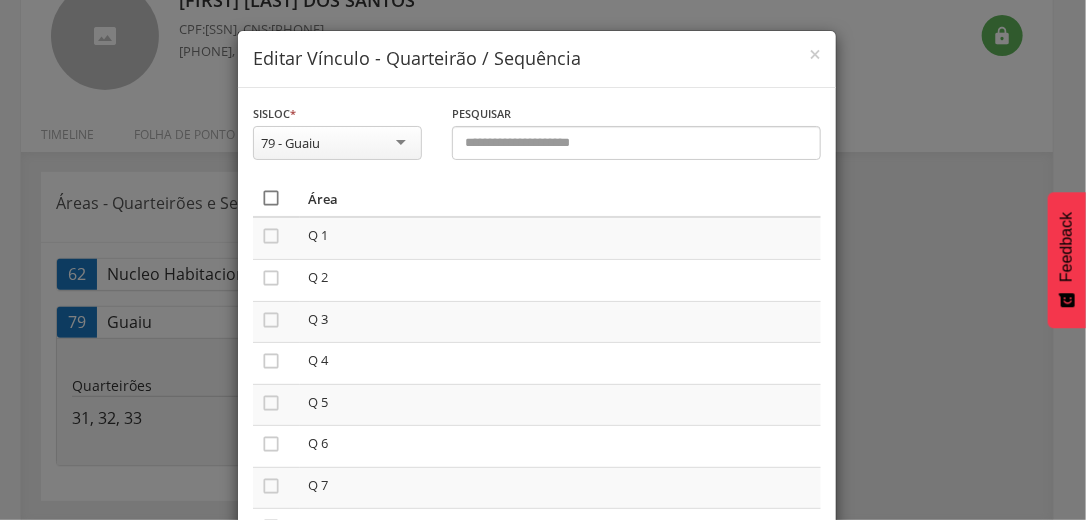 click on "" at bounding box center [271, 198] 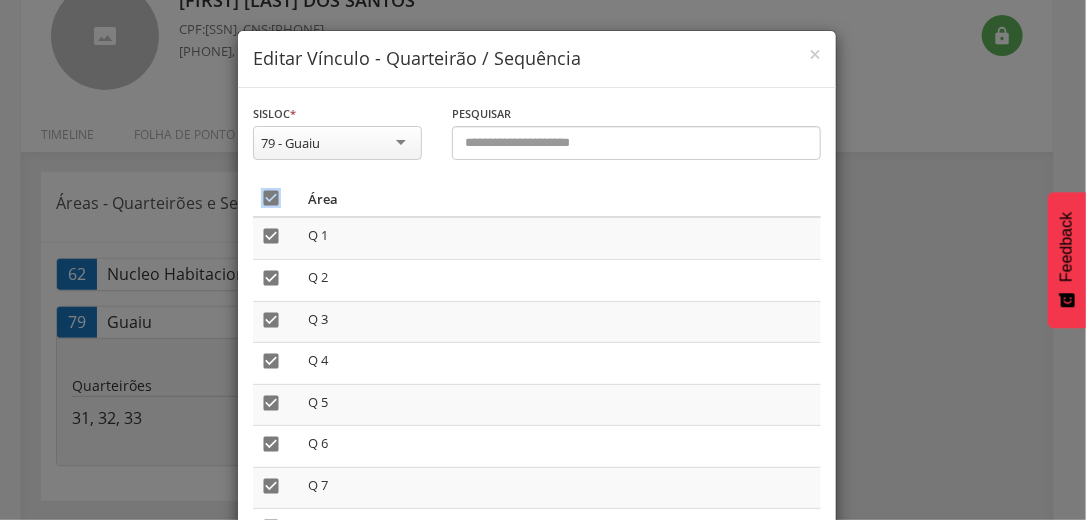 click on "" at bounding box center [271, 198] 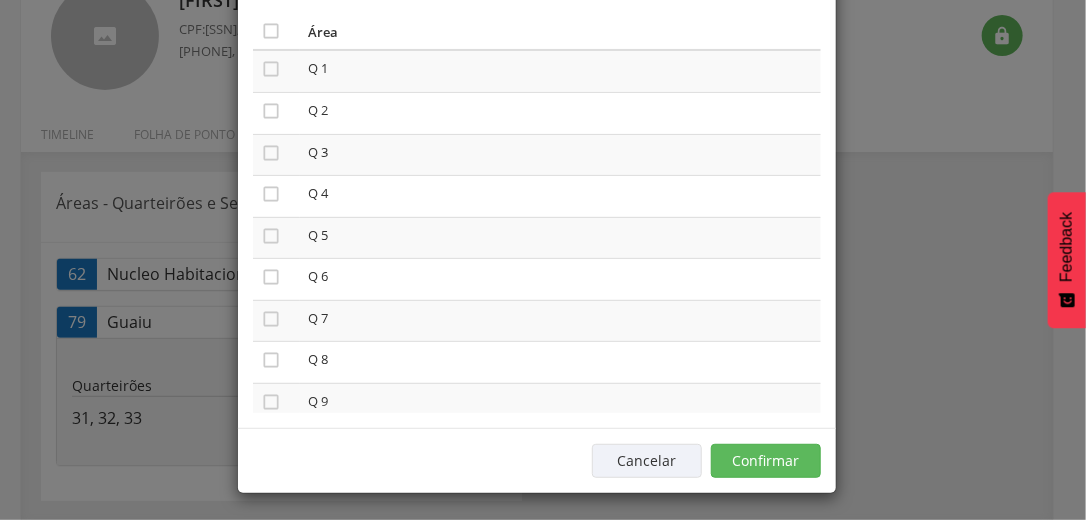 scroll, scrollTop: 169, scrollLeft: 0, axis: vertical 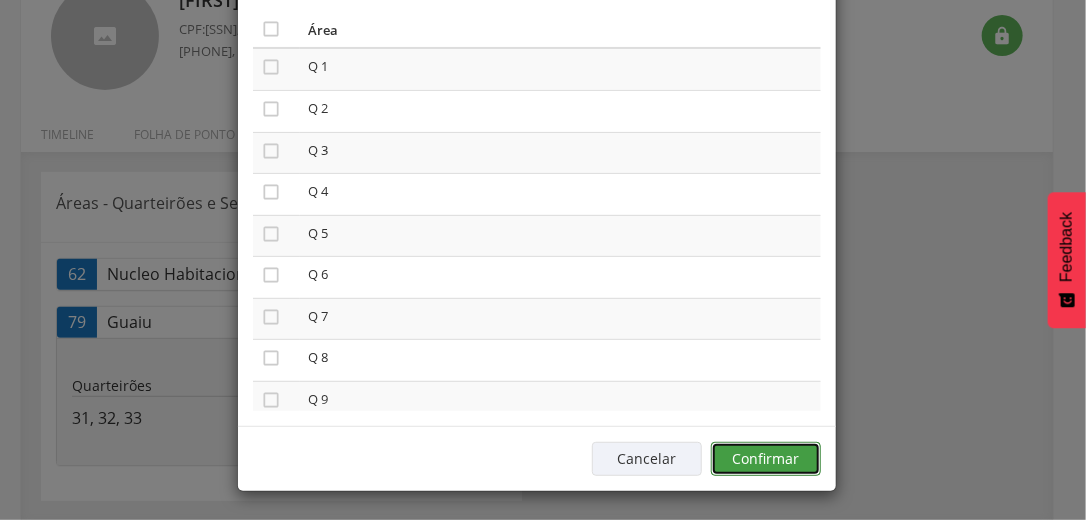 click on "Confirmar" at bounding box center (766, 459) 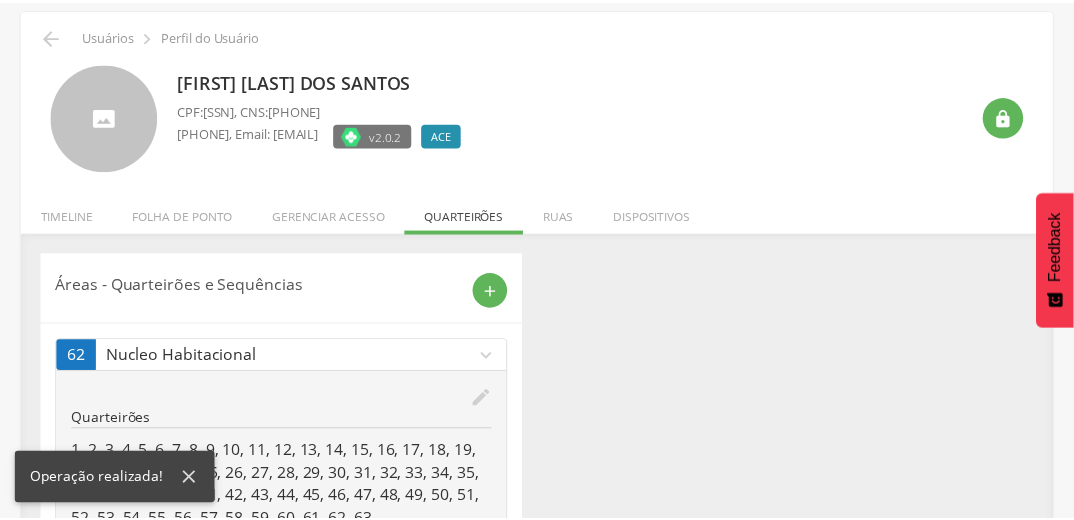 scroll, scrollTop: 153, scrollLeft: 0, axis: vertical 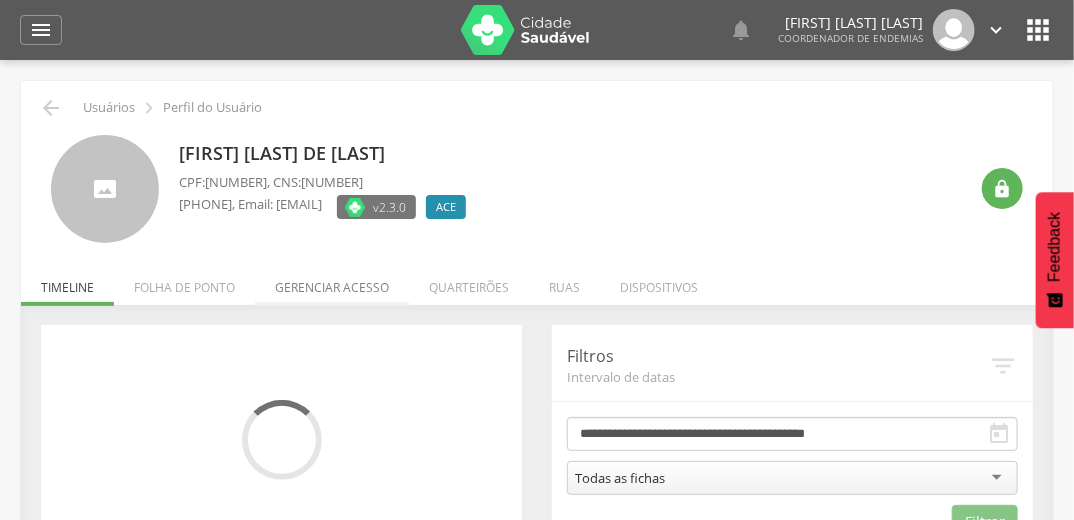 click on "Gerenciar acesso" at bounding box center (332, 282) 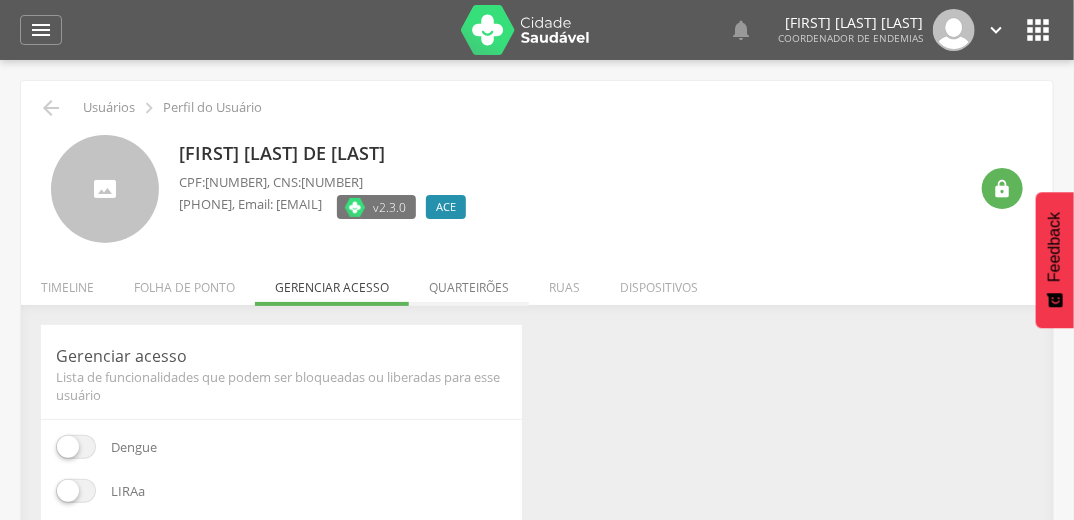 click on "Quarteirões" at bounding box center (469, 282) 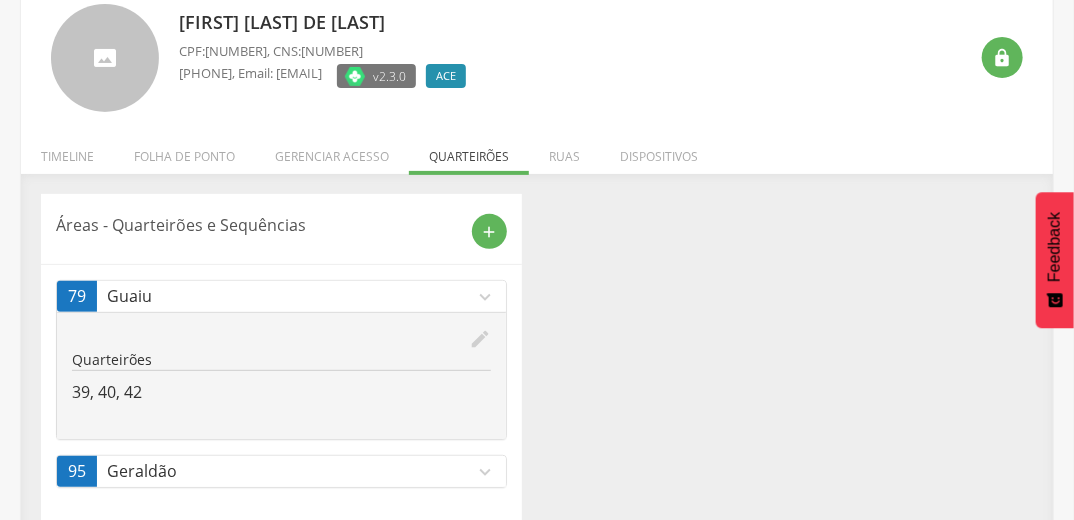 scroll, scrollTop: 153, scrollLeft: 0, axis: vertical 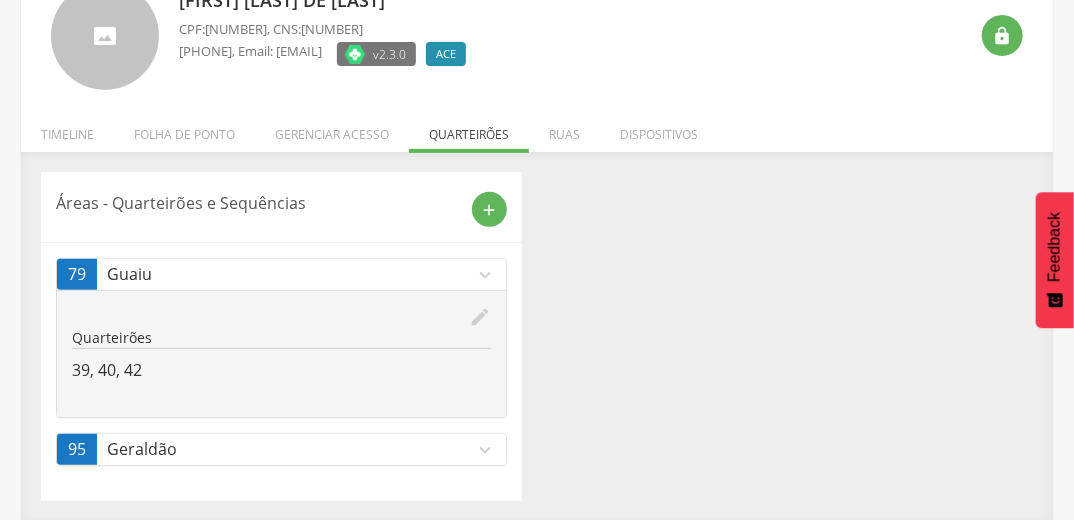 click on "expand_more" at bounding box center (485, 450) 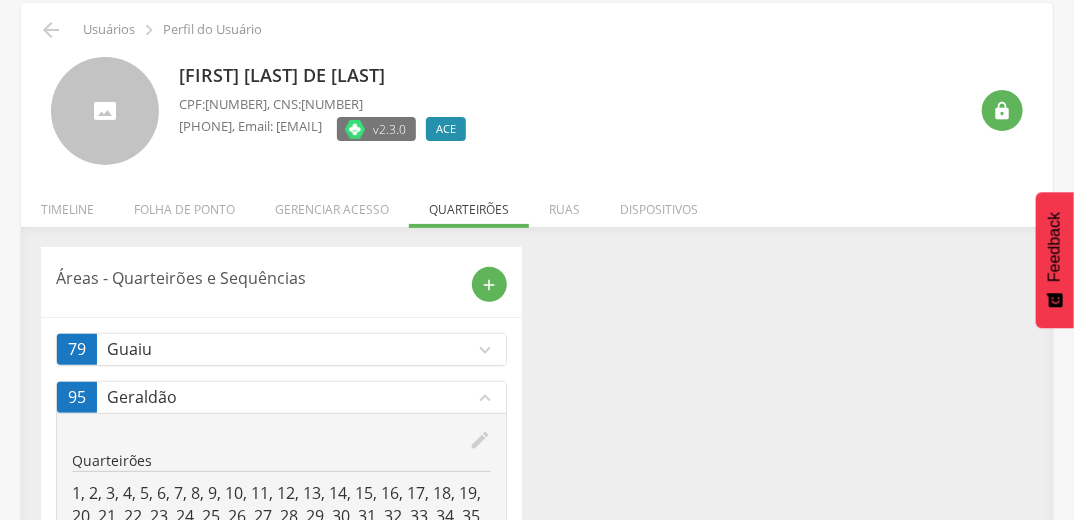 scroll, scrollTop: 160, scrollLeft: 0, axis: vertical 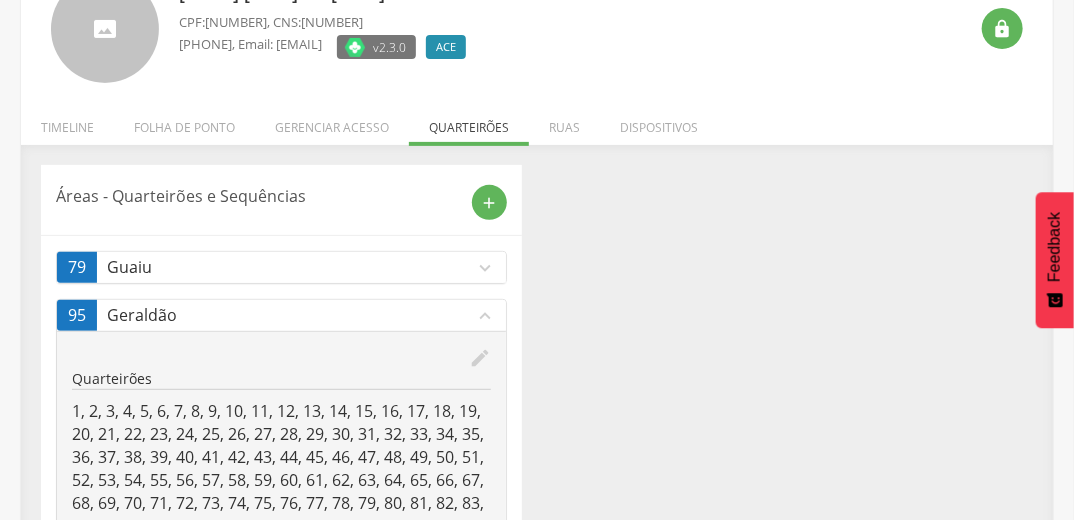 click on "expand_more" at bounding box center (485, 268) 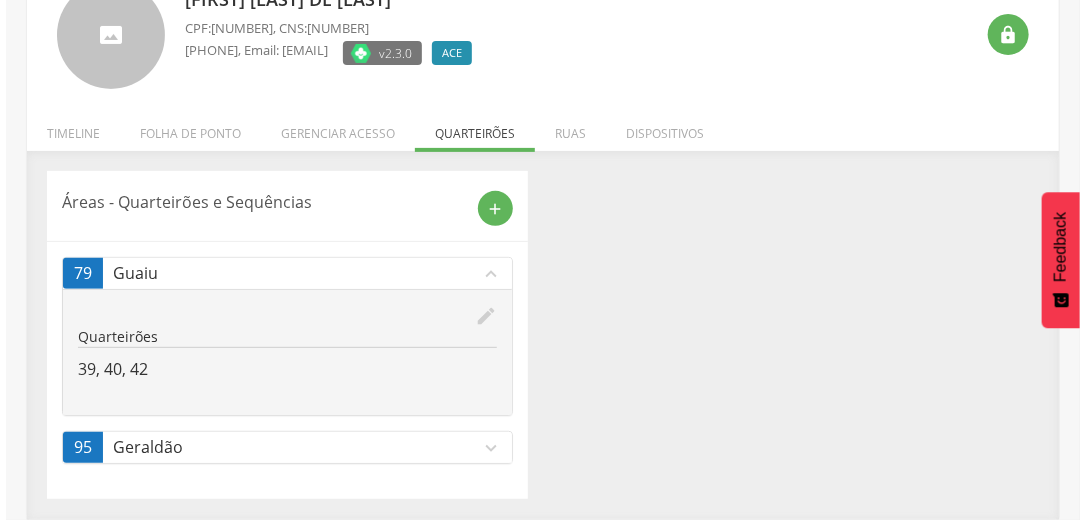 scroll, scrollTop: 153, scrollLeft: 0, axis: vertical 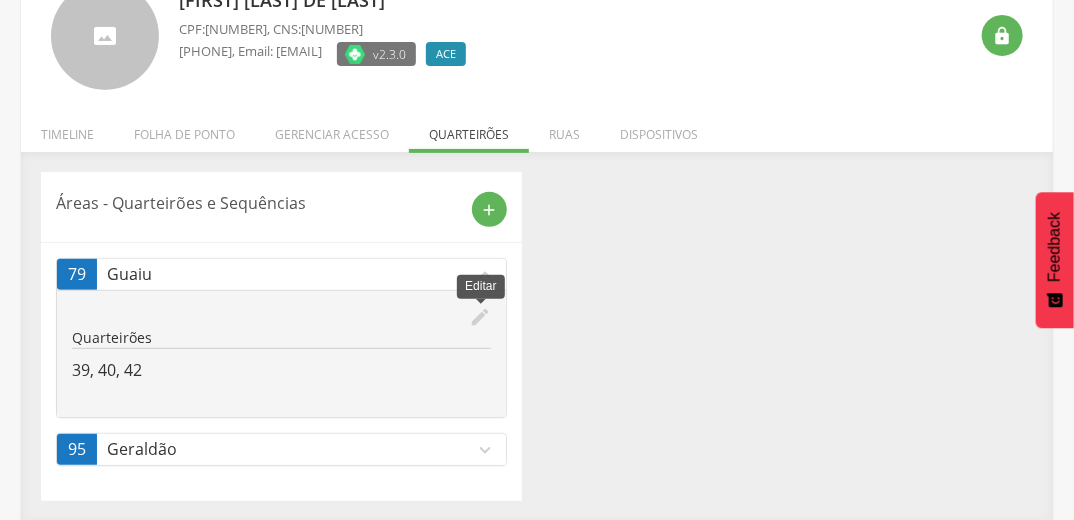 click on "edit" at bounding box center [480, 317] 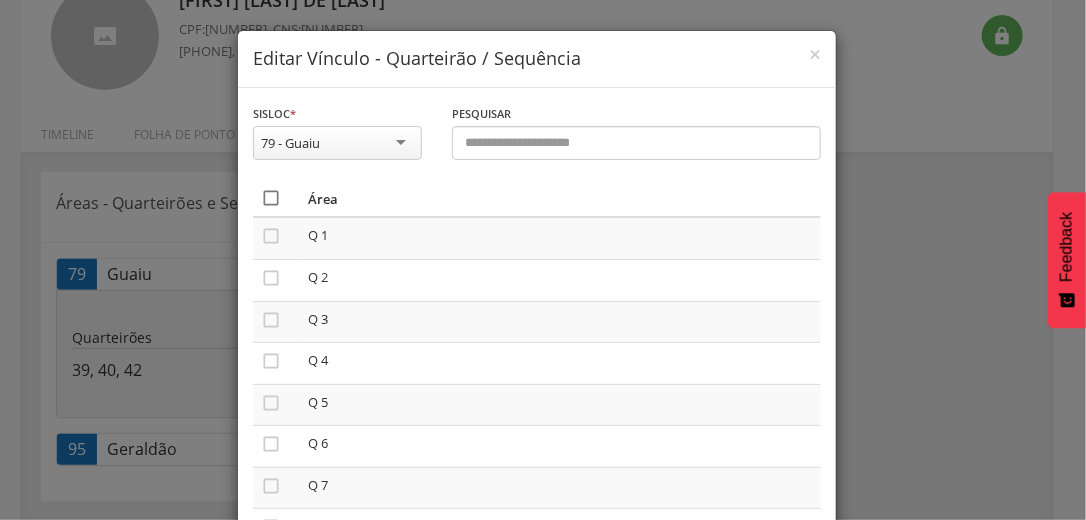 click on "" at bounding box center (271, 198) 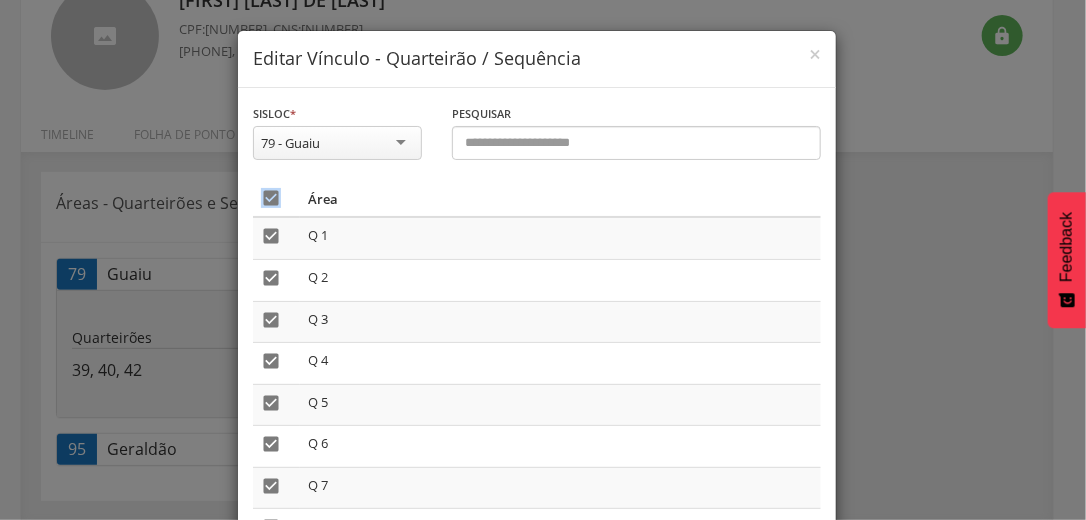 click on "" at bounding box center (271, 198) 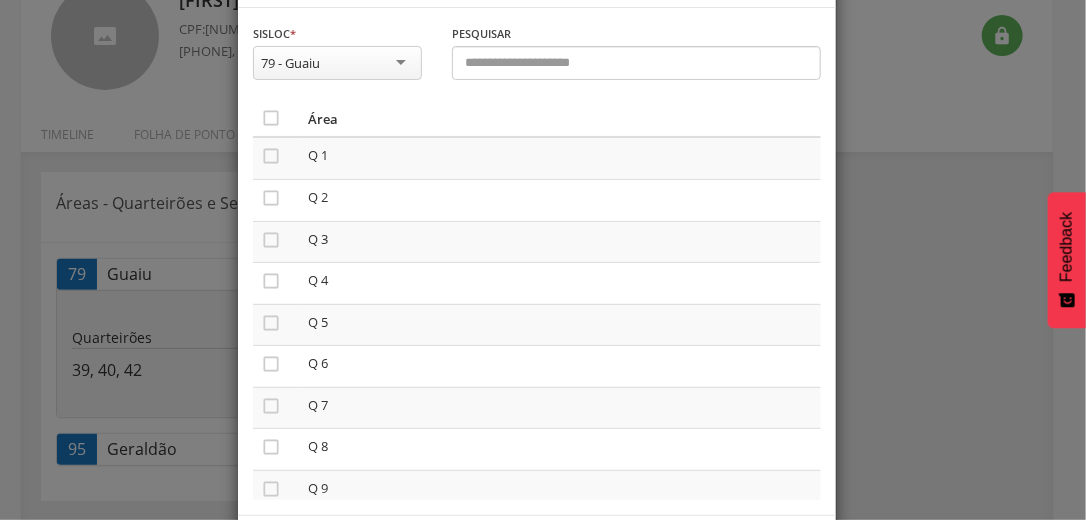 scroll, scrollTop: 169, scrollLeft: 0, axis: vertical 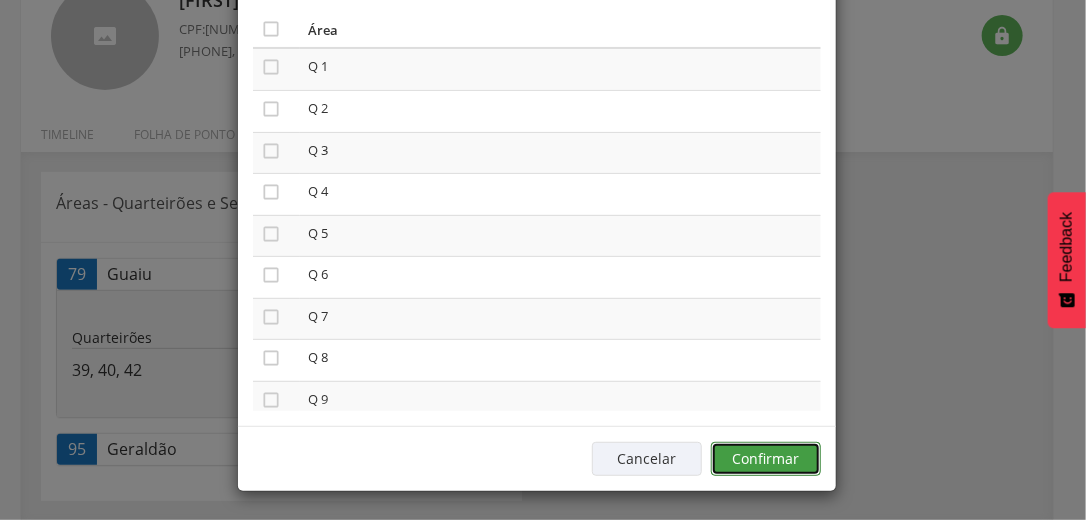 click on "Confirmar" at bounding box center [766, 459] 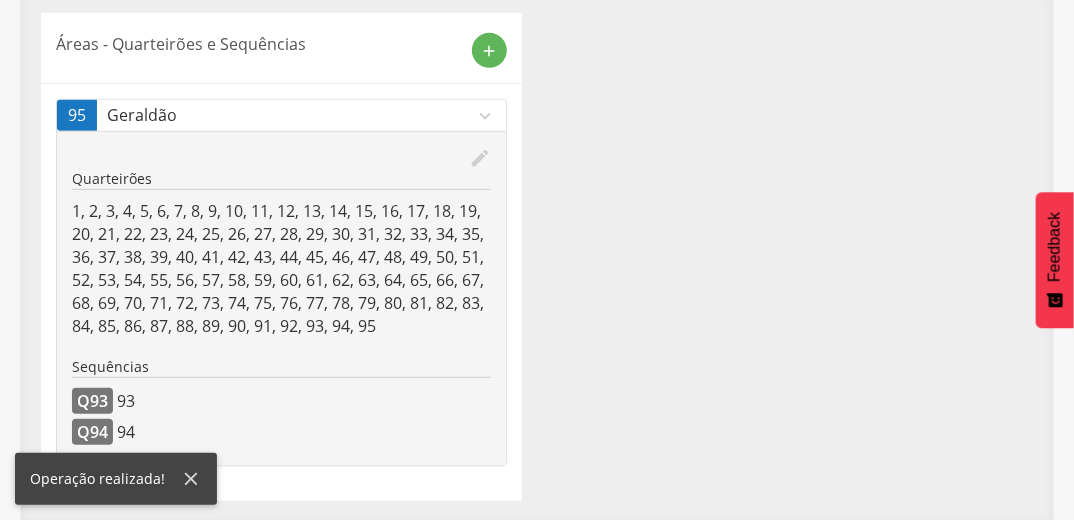 scroll, scrollTop: 0, scrollLeft: 0, axis: both 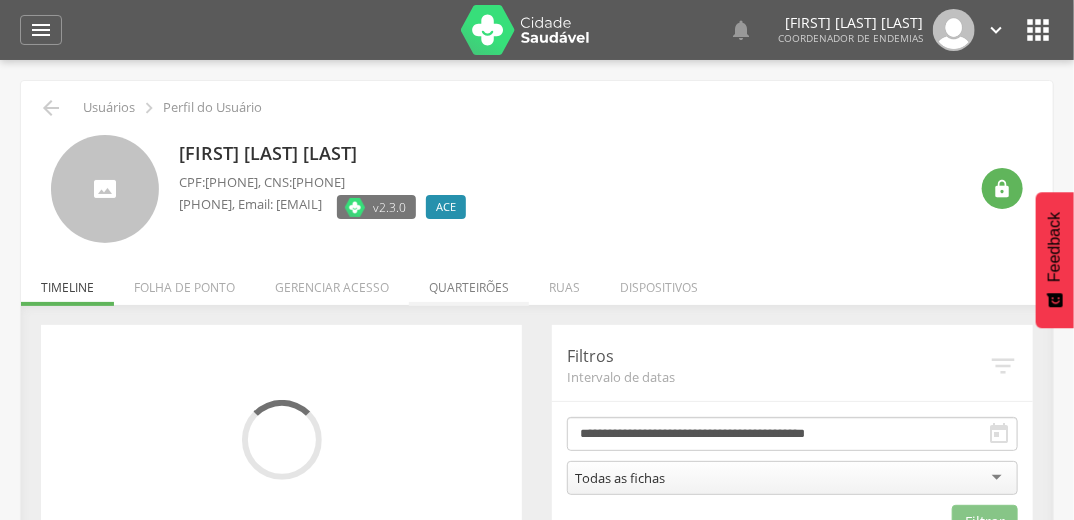 click on "Quarteirões" at bounding box center (469, 282) 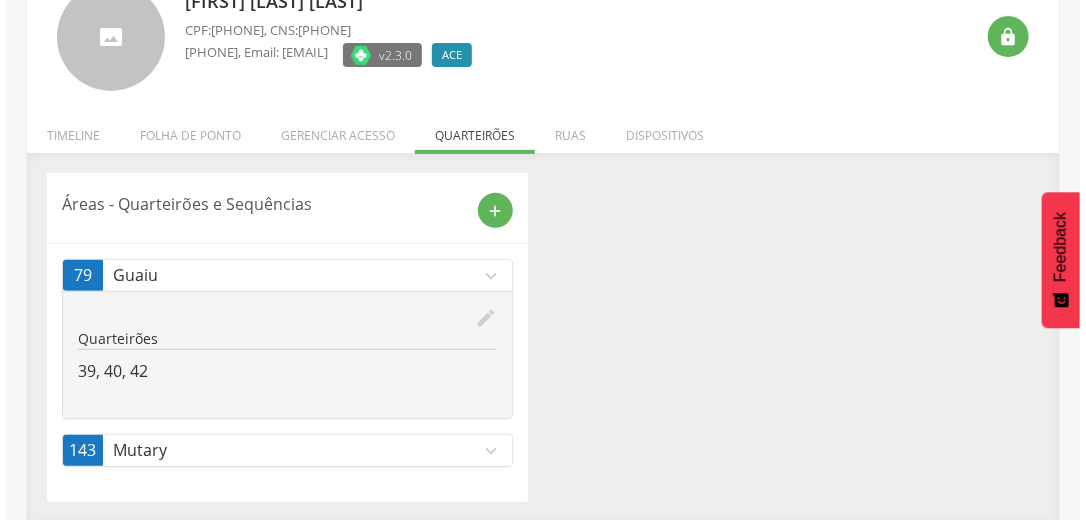 scroll, scrollTop: 153, scrollLeft: 0, axis: vertical 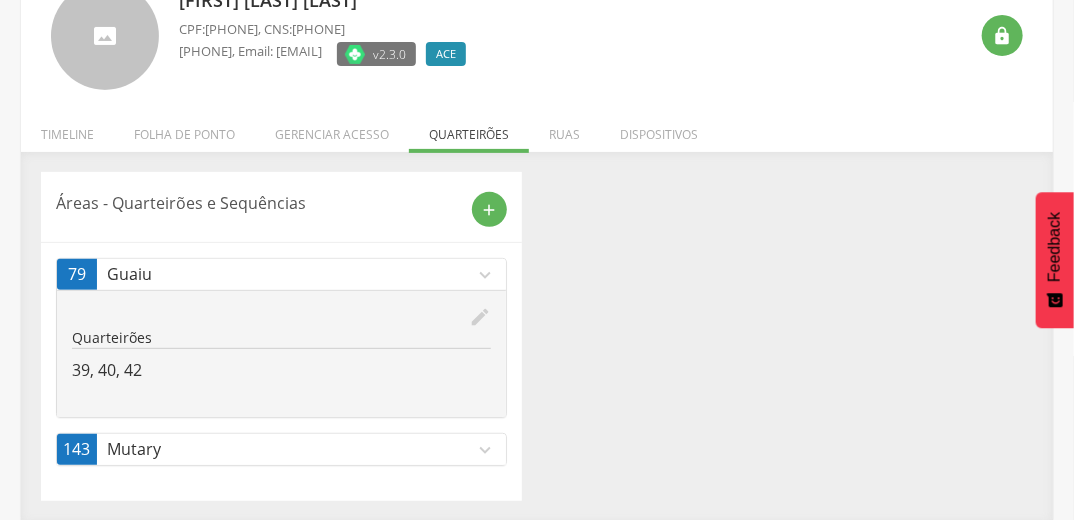 click on "edit" at bounding box center (480, 317) 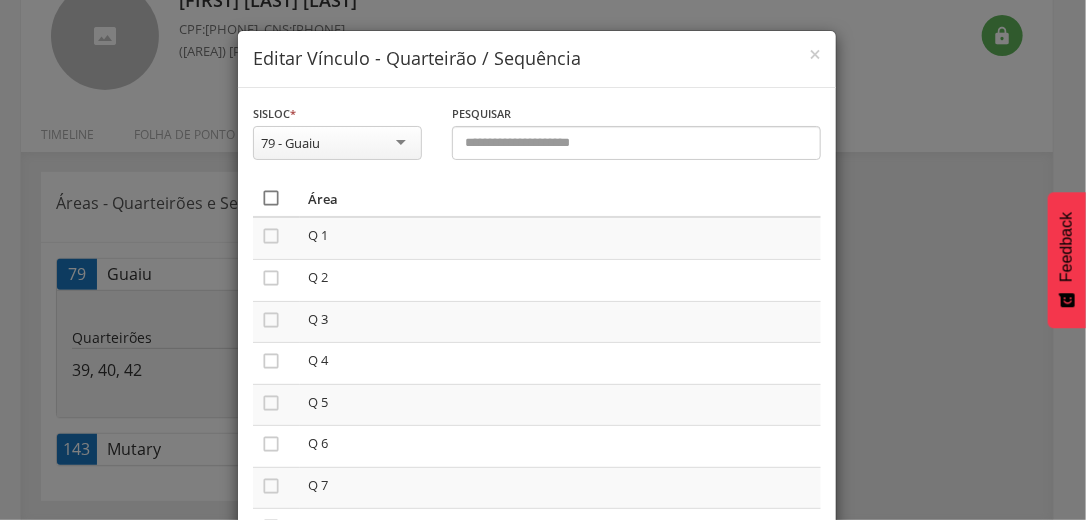 click on "" at bounding box center [271, 198] 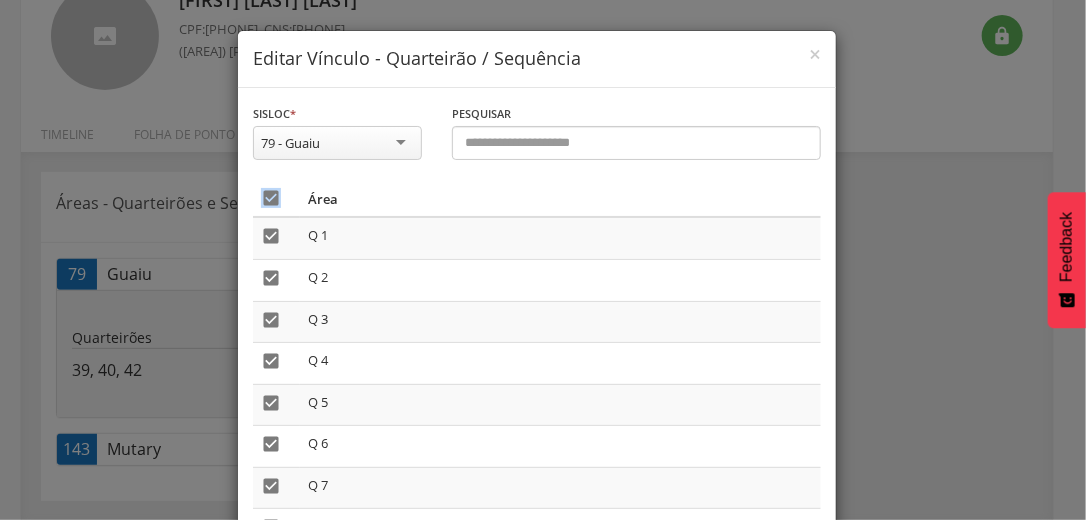 click on "" at bounding box center [271, 198] 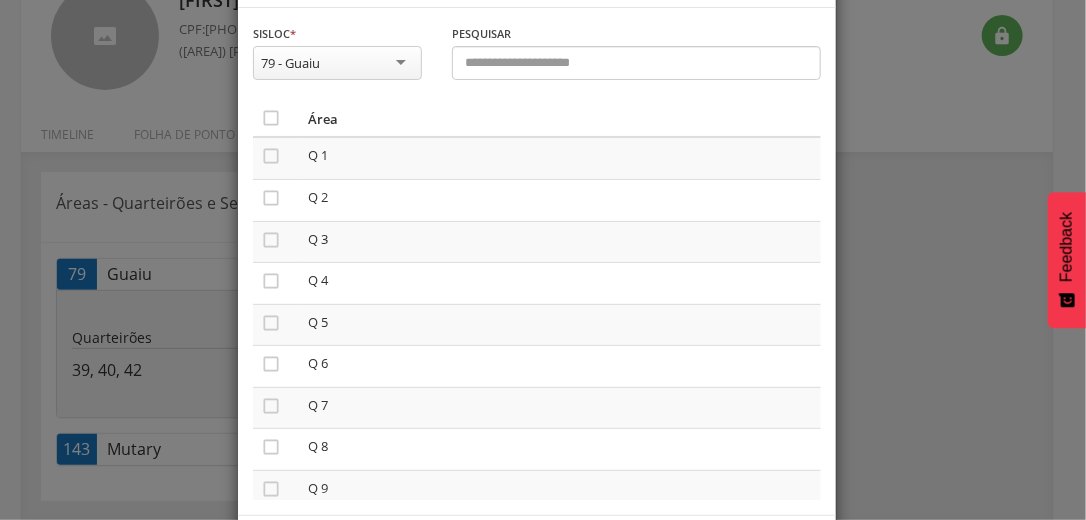 scroll, scrollTop: 169, scrollLeft: 0, axis: vertical 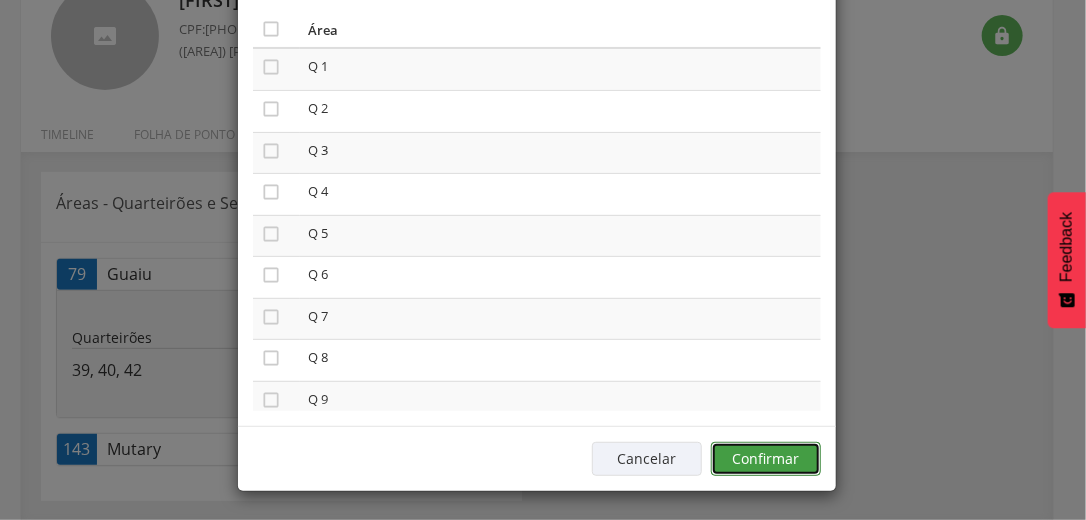 click on "Confirmar" at bounding box center (766, 459) 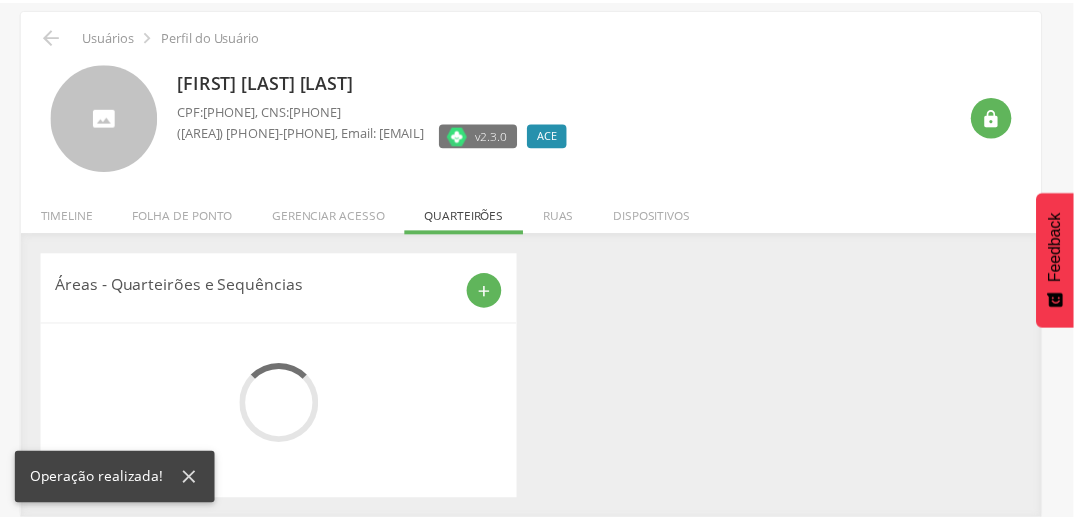 scroll, scrollTop: 153, scrollLeft: 0, axis: vertical 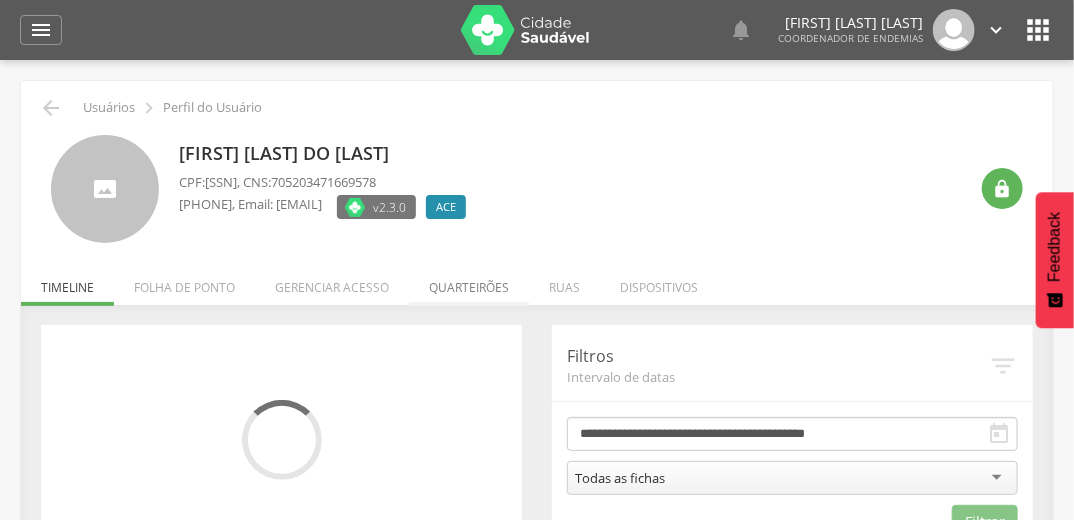 click on "Quarteirões" at bounding box center (469, 282) 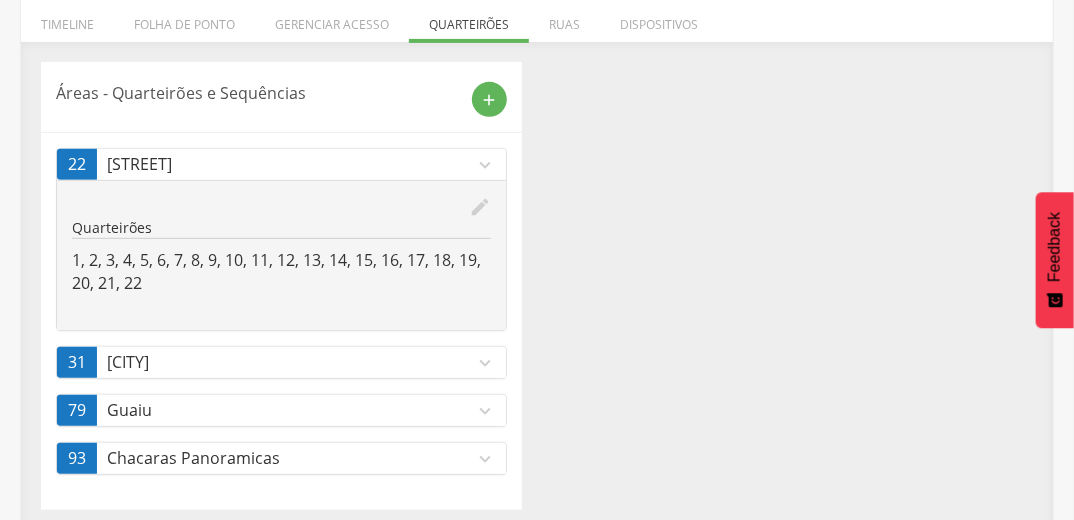 scroll, scrollTop: 271, scrollLeft: 0, axis: vertical 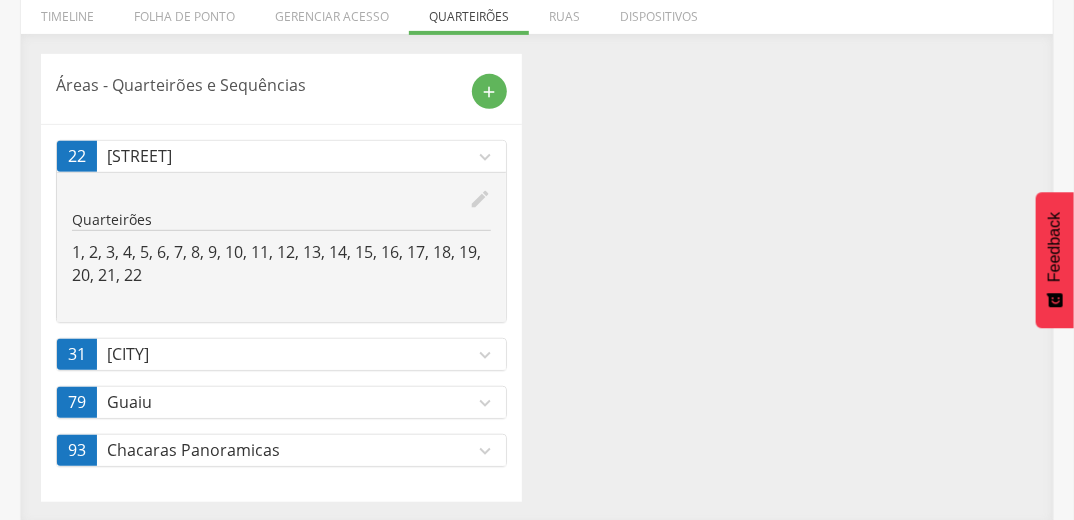 click on "expand_more" at bounding box center [485, 403] 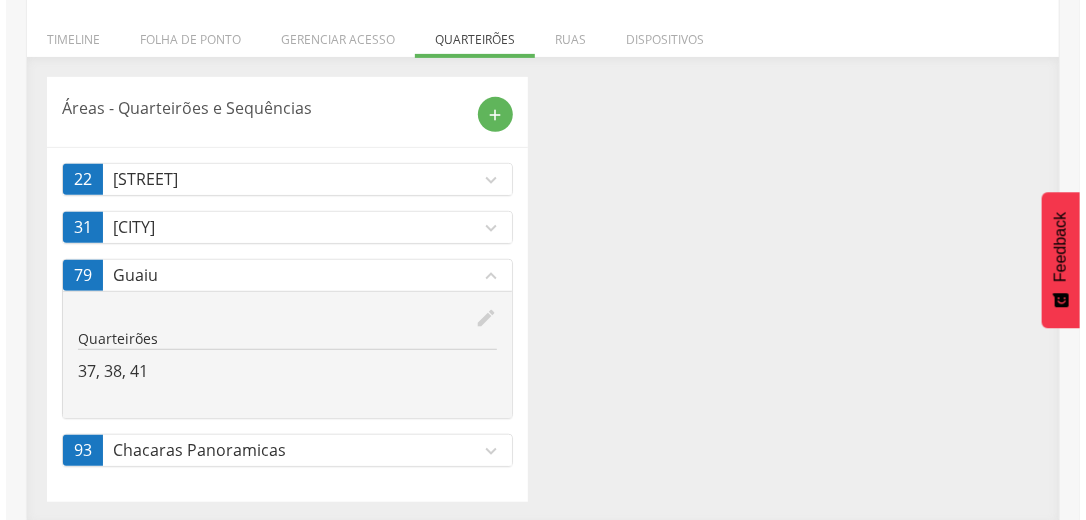 scroll, scrollTop: 248, scrollLeft: 0, axis: vertical 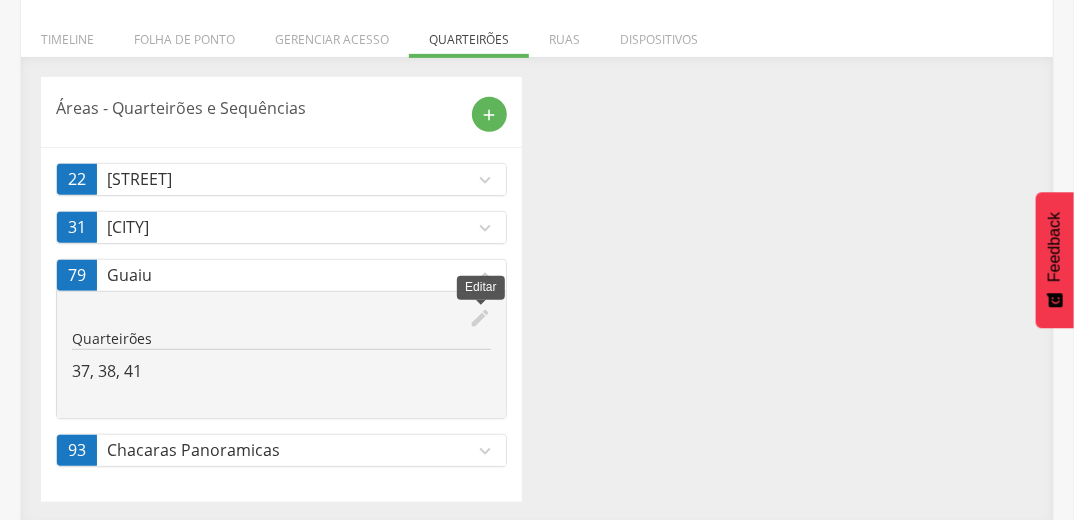click on "edit" at bounding box center [480, 318] 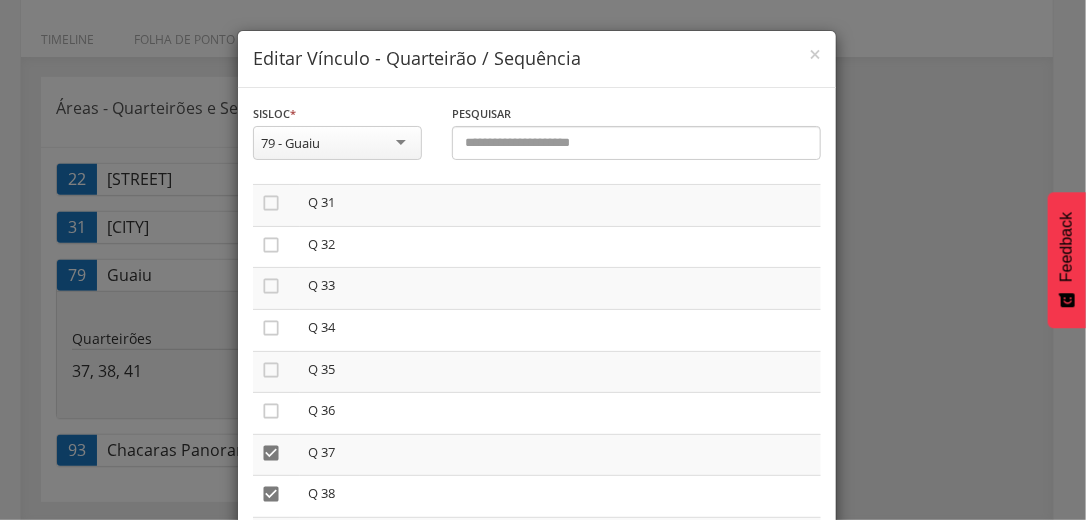 scroll, scrollTop: 1440, scrollLeft: 0, axis: vertical 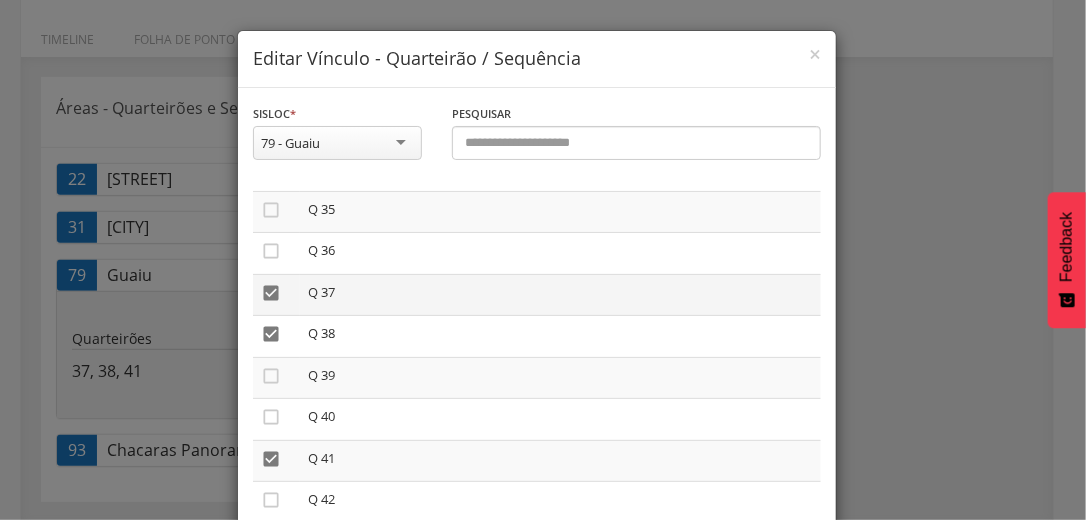 click on "" at bounding box center (271, 293) 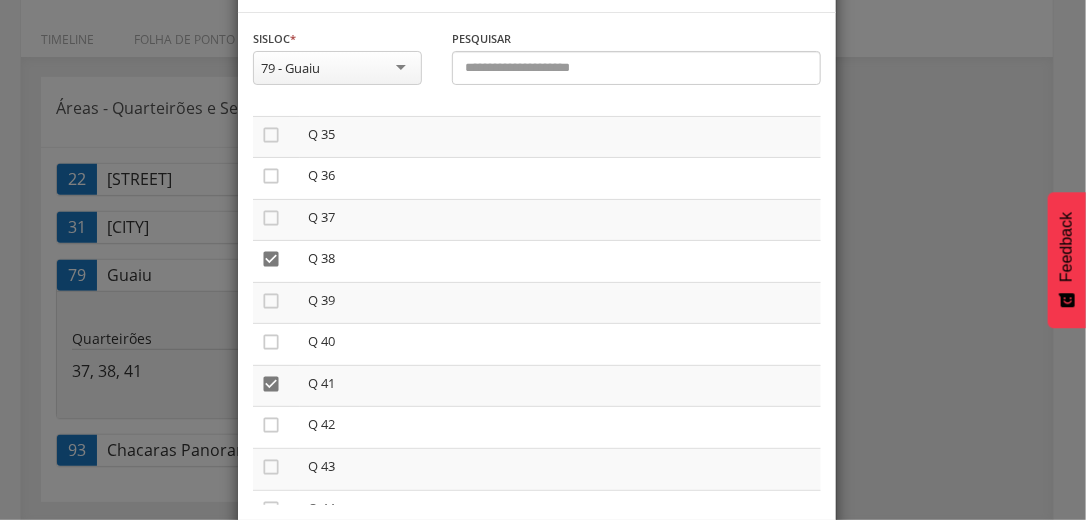 scroll, scrollTop: 169, scrollLeft: 0, axis: vertical 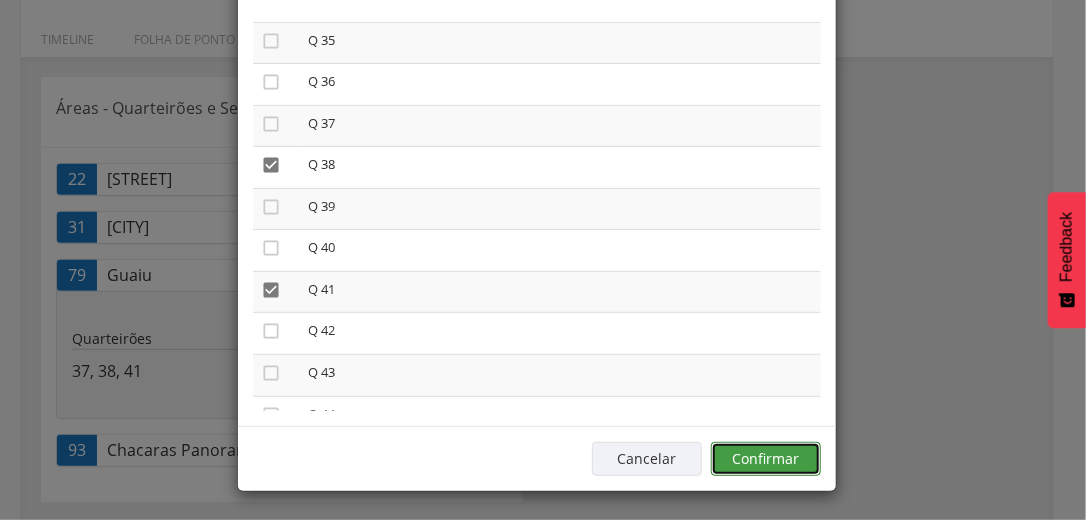 click on "Confirmar" at bounding box center [766, 459] 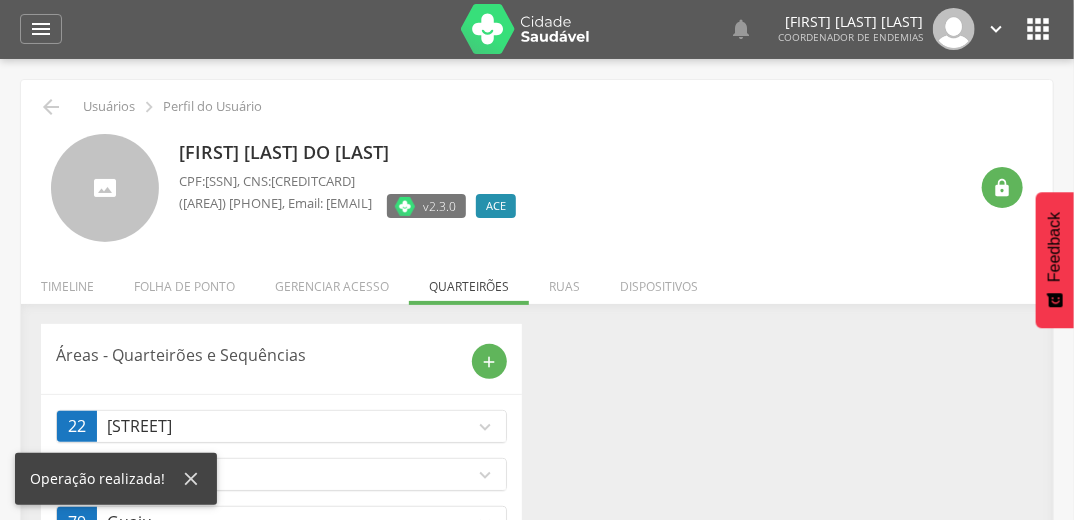 scroll, scrollTop: 0, scrollLeft: 0, axis: both 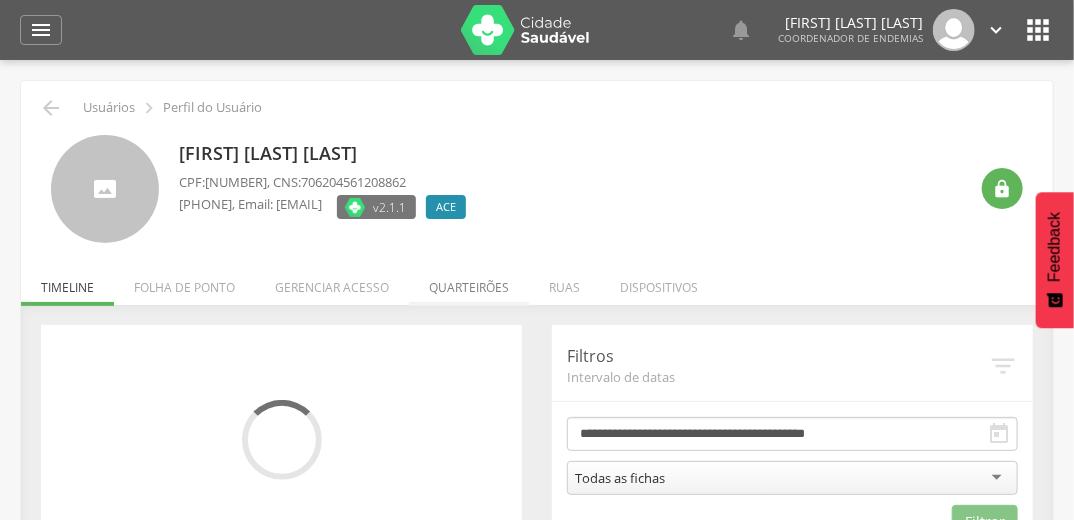 click on "Quarteirões" at bounding box center [469, 282] 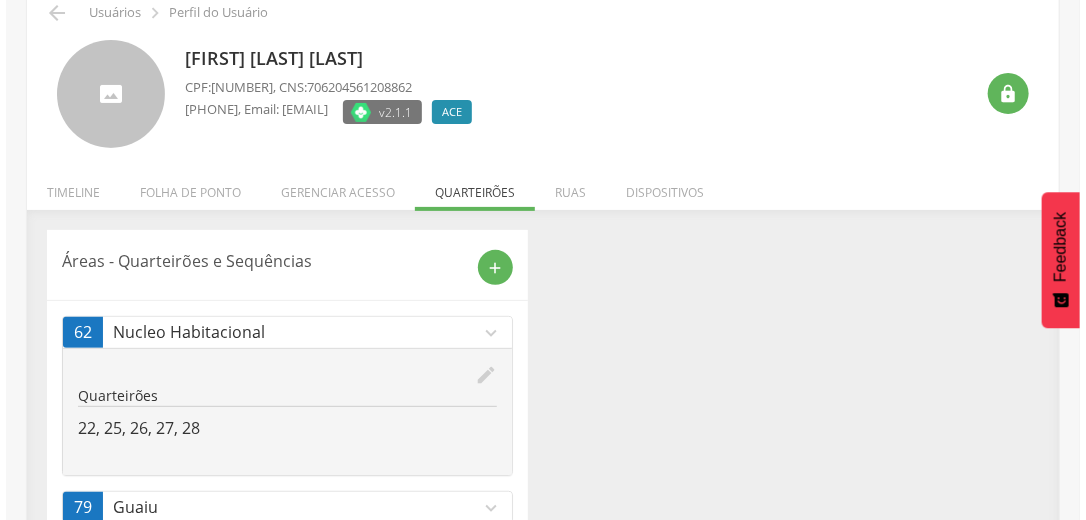 scroll, scrollTop: 153, scrollLeft: 0, axis: vertical 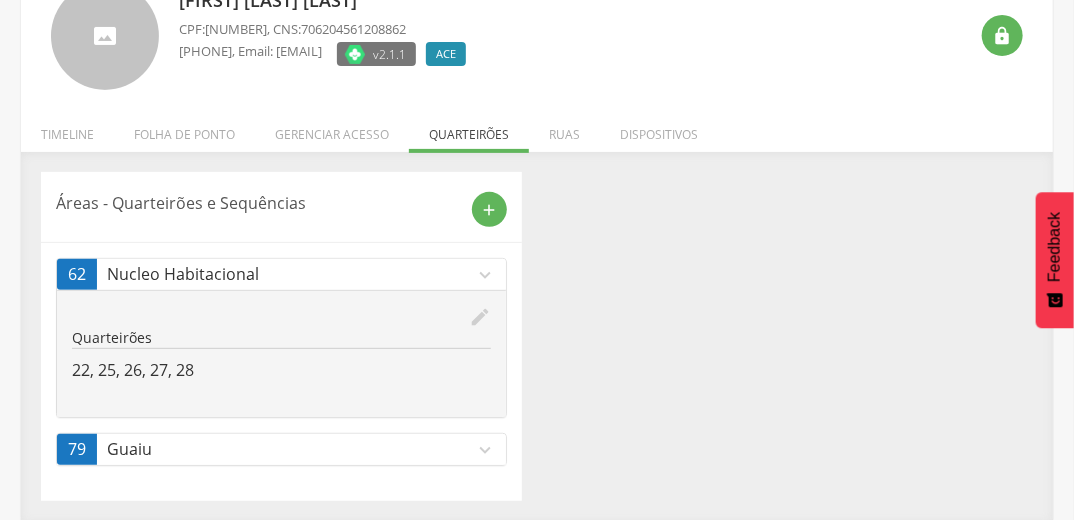 click on "edit" at bounding box center [480, 317] 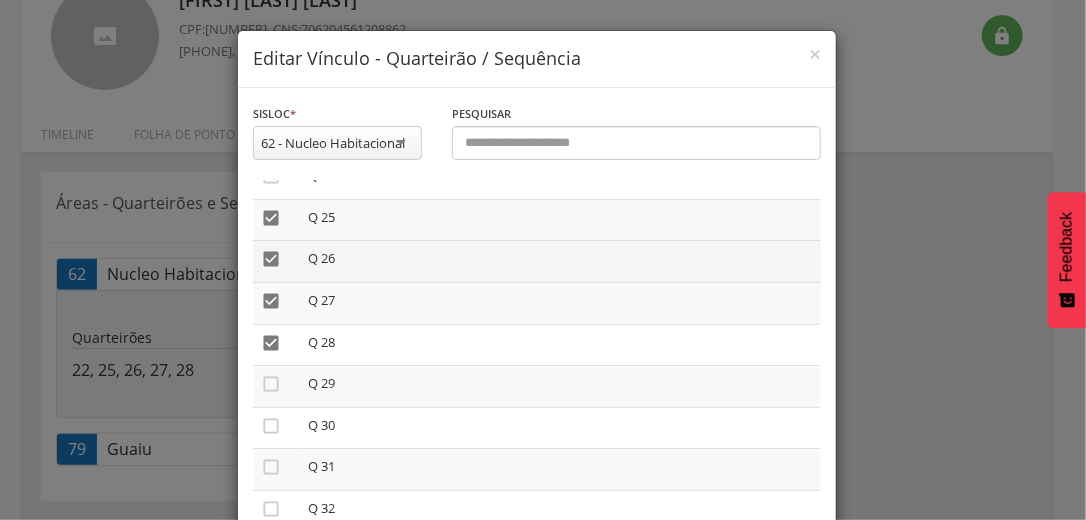 scroll, scrollTop: 1040, scrollLeft: 0, axis: vertical 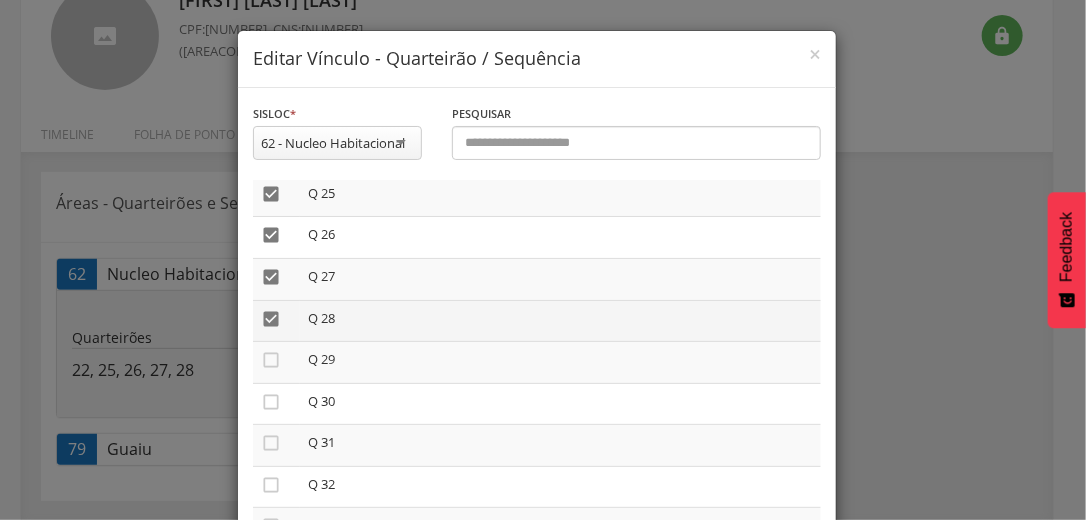 click on "" at bounding box center (271, 319) 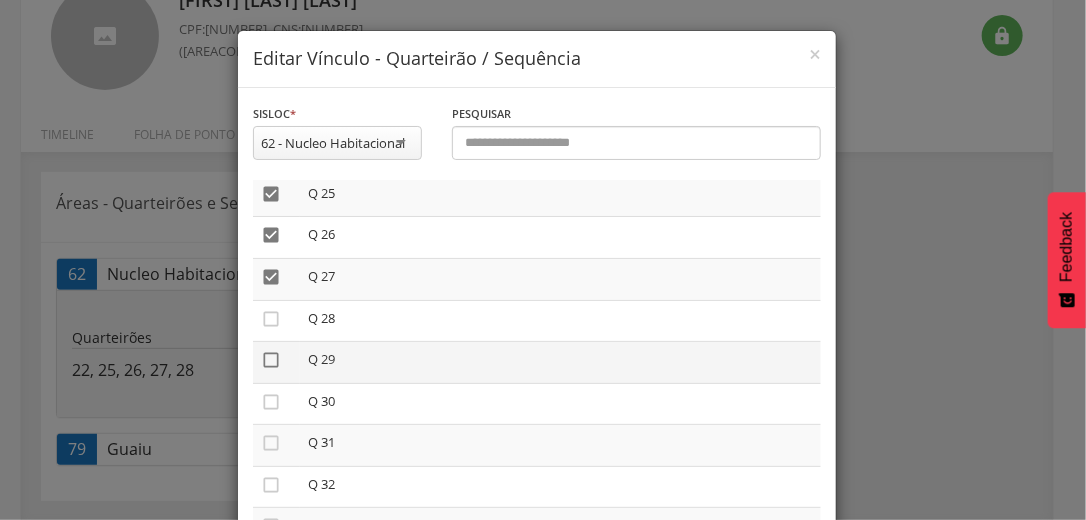 click on "" at bounding box center (271, 360) 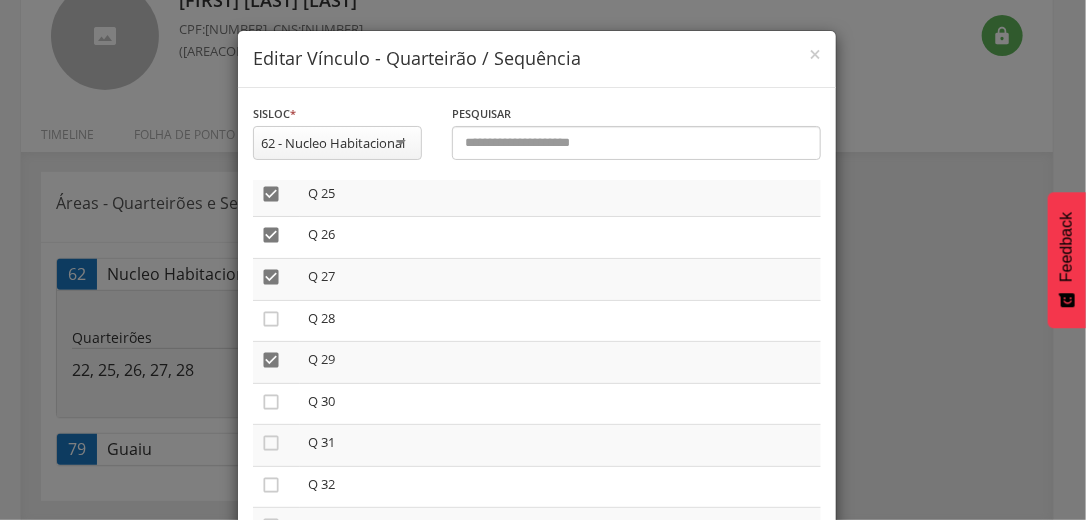 scroll, scrollTop: 169, scrollLeft: 0, axis: vertical 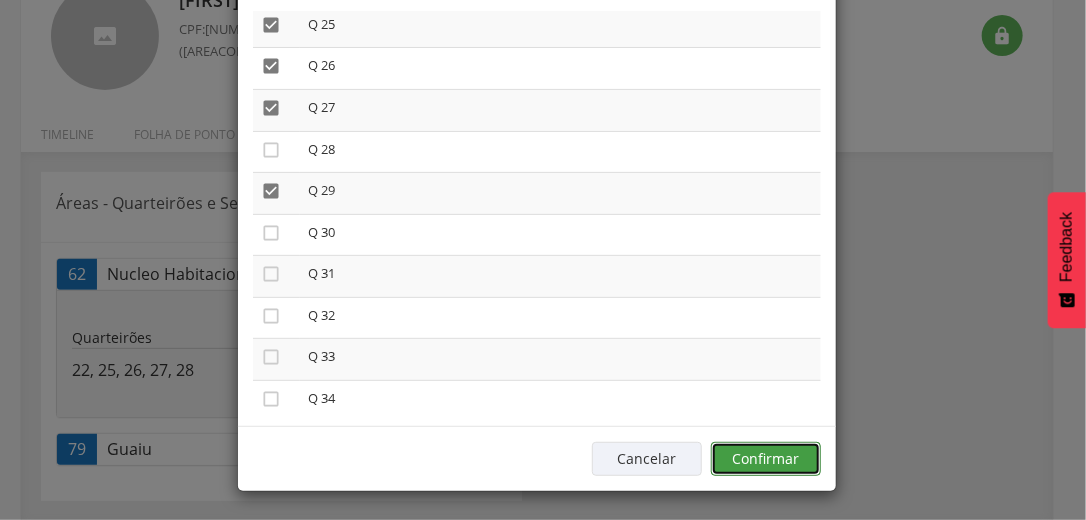 click on "Confirmar" at bounding box center (766, 459) 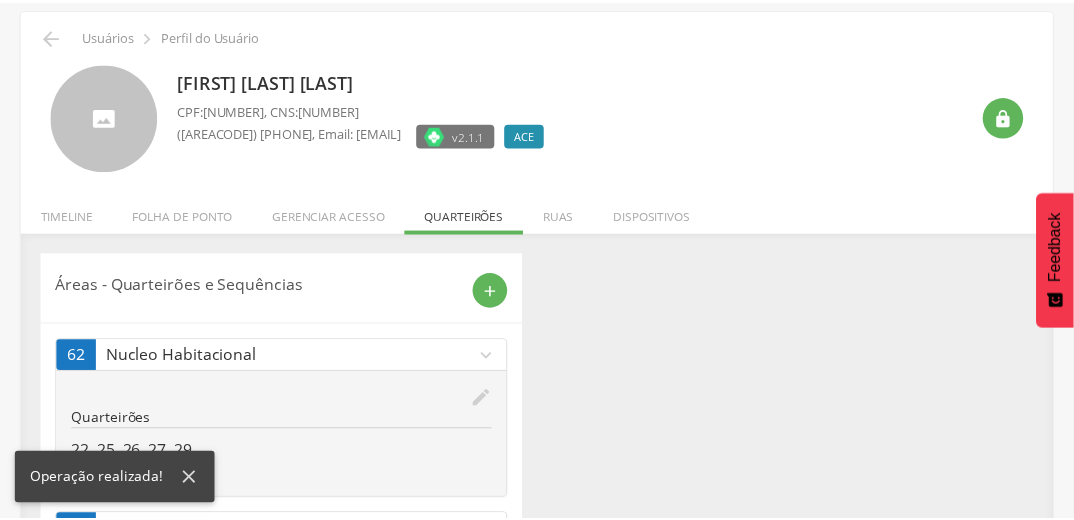 scroll, scrollTop: 153, scrollLeft: 0, axis: vertical 